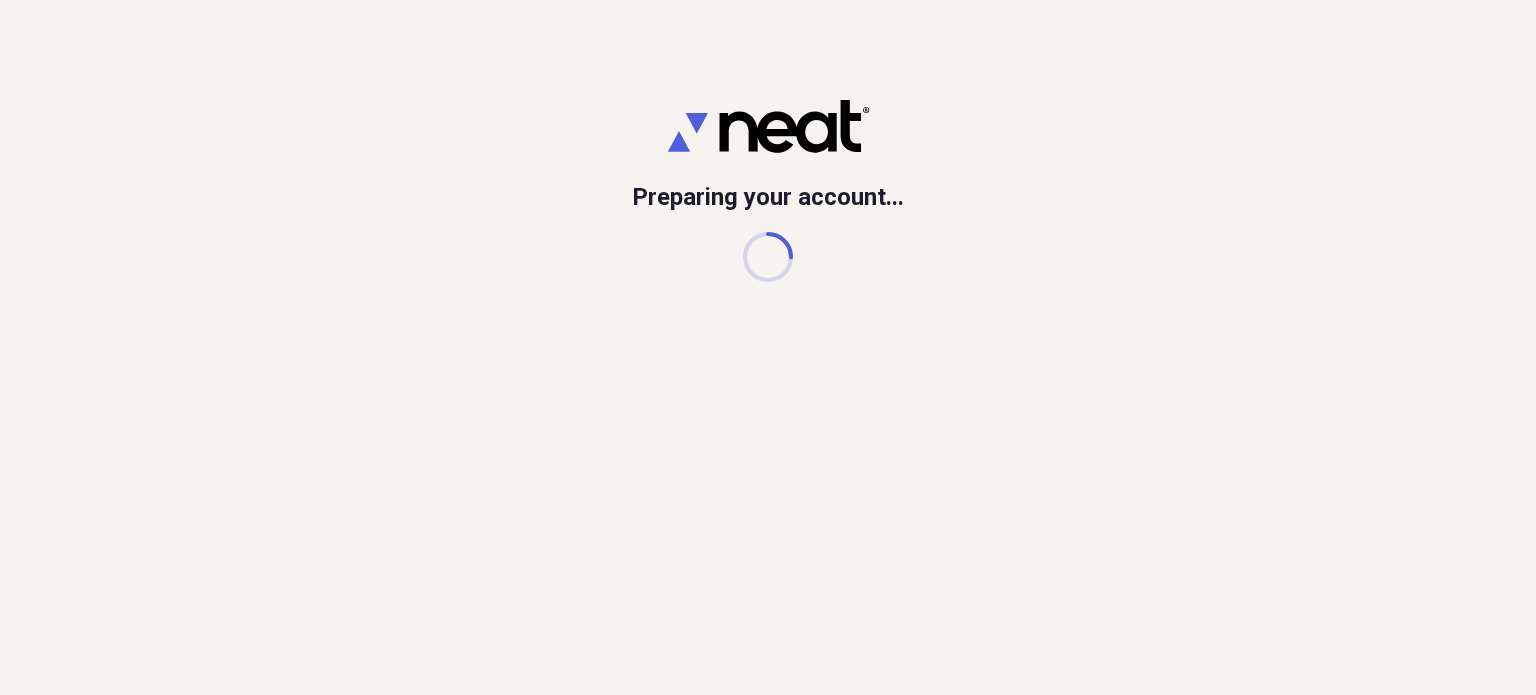 scroll, scrollTop: 0, scrollLeft: 0, axis: both 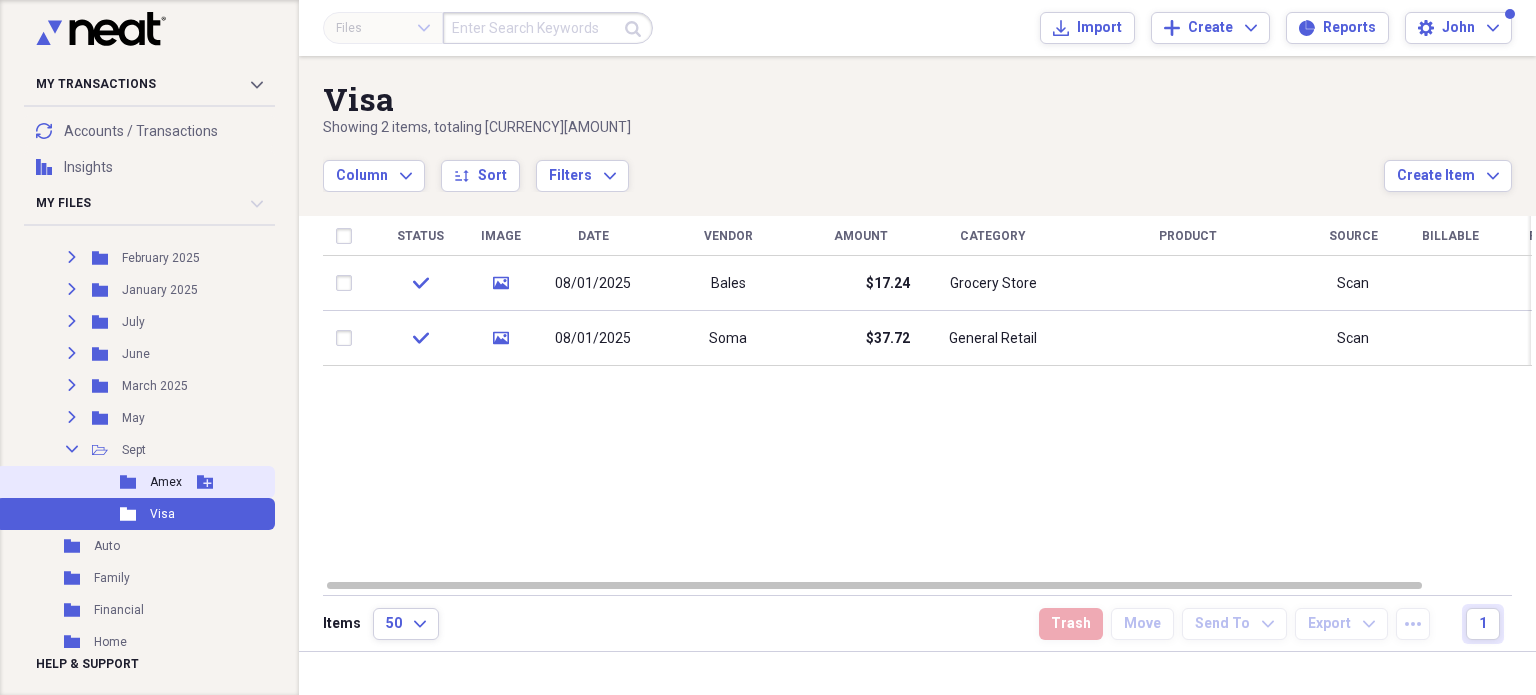 click on "Amex" at bounding box center [166, 482] 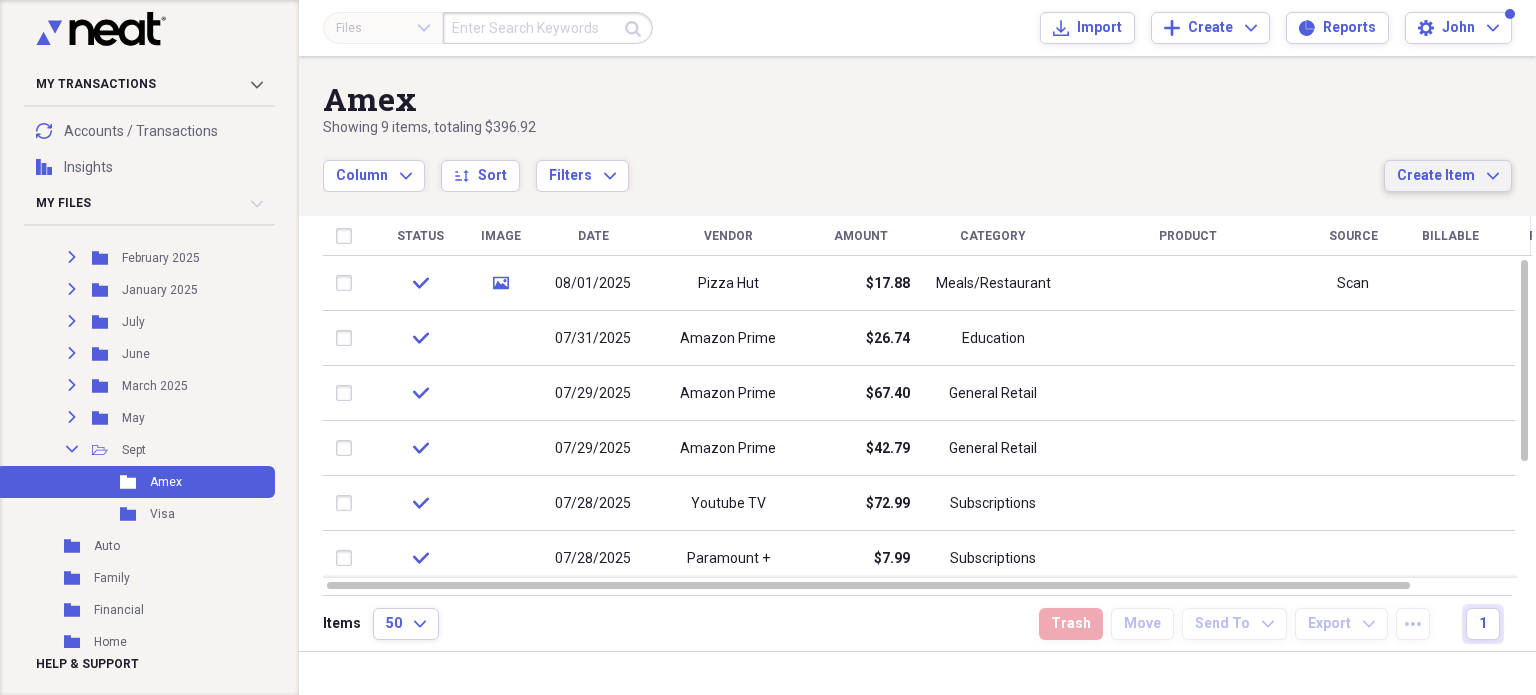 click on "Expand" 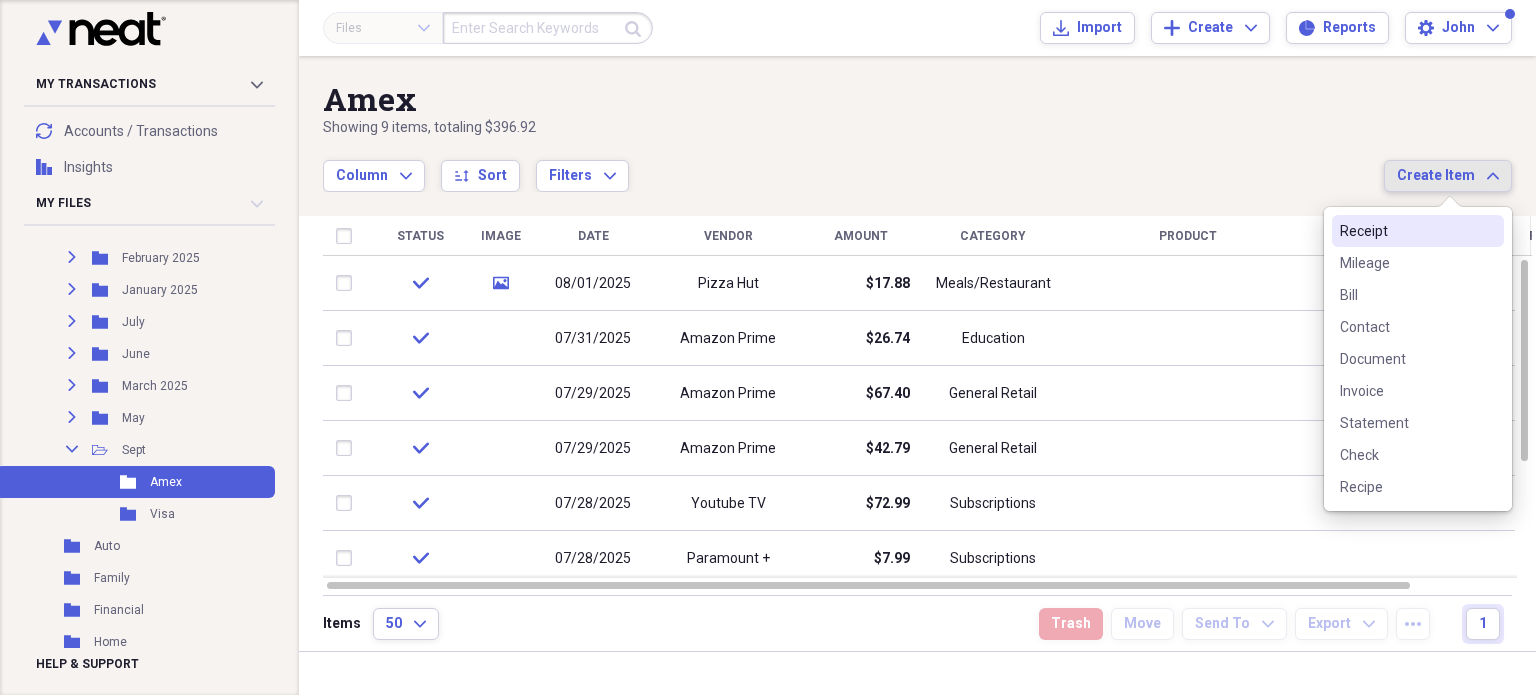 click on "Receipt" at bounding box center (1406, 231) 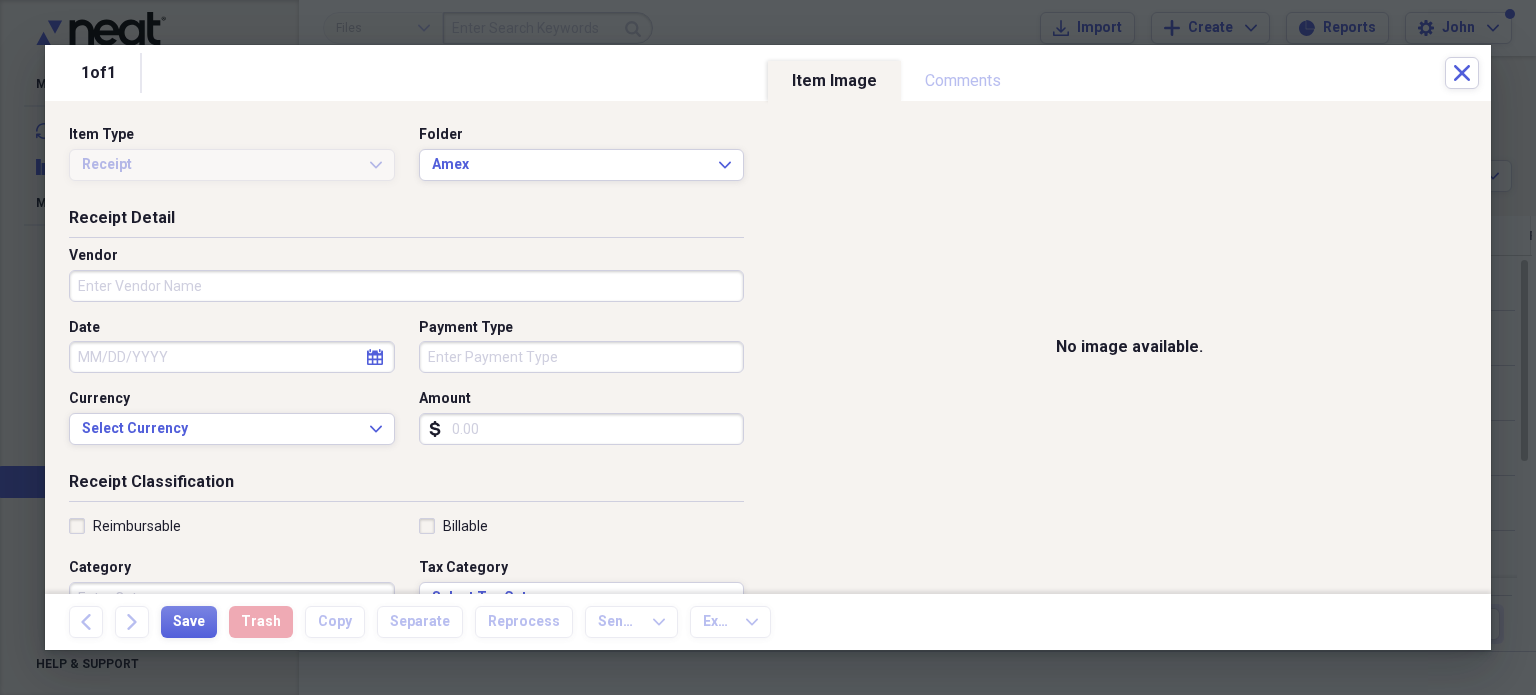 click on "Vendor" at bounding box center [406, 286] 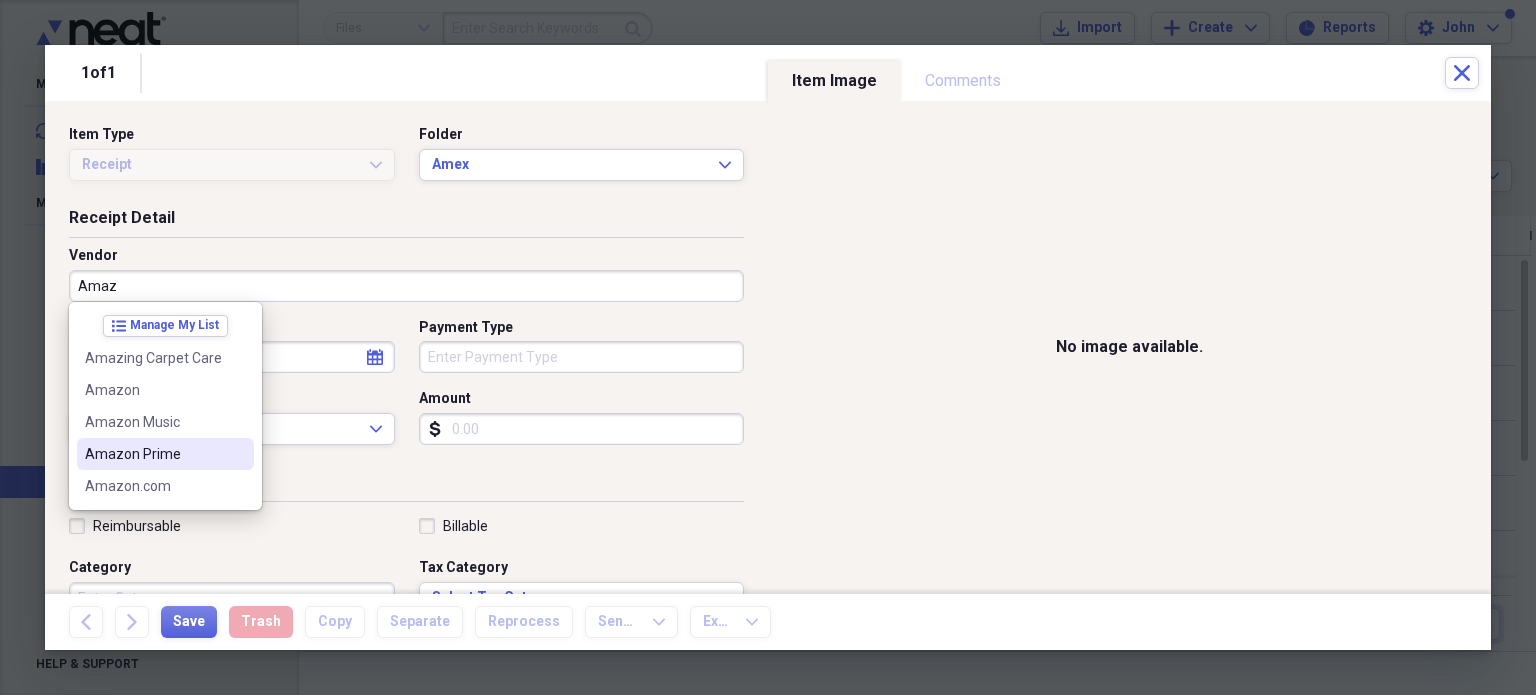 click on "Amazon Prime" at bounding box center (153, 454) 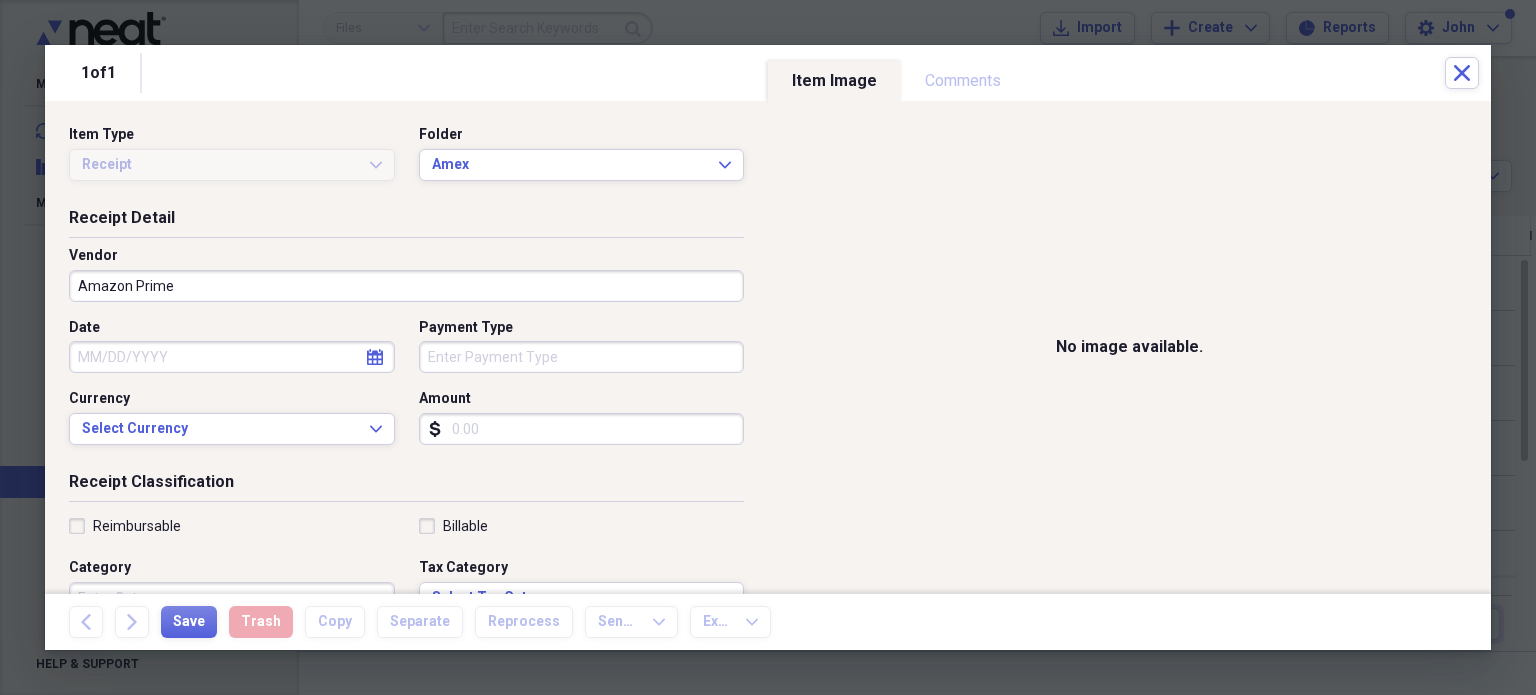 click on "calendar Calendar" at bounding box center [375, 357] 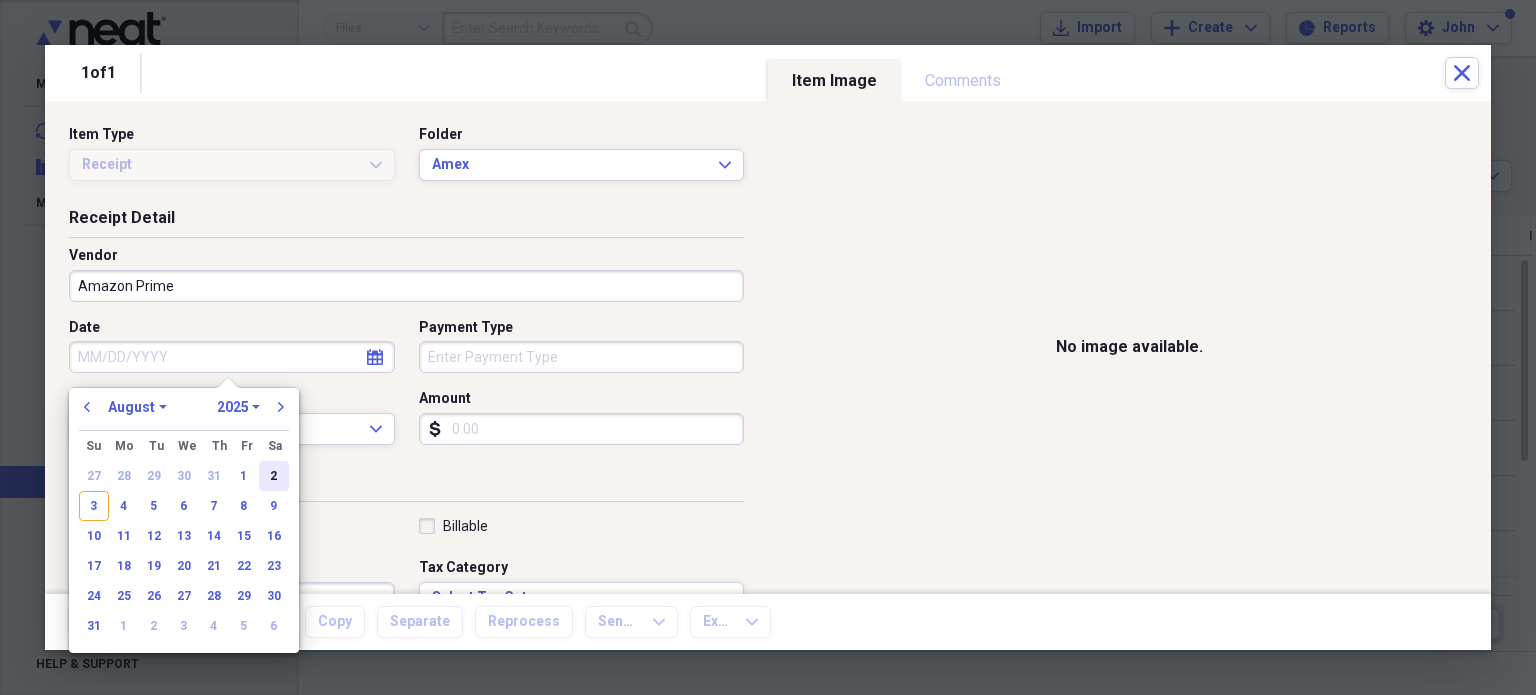 click on "2" at bounding box center (274, 476) 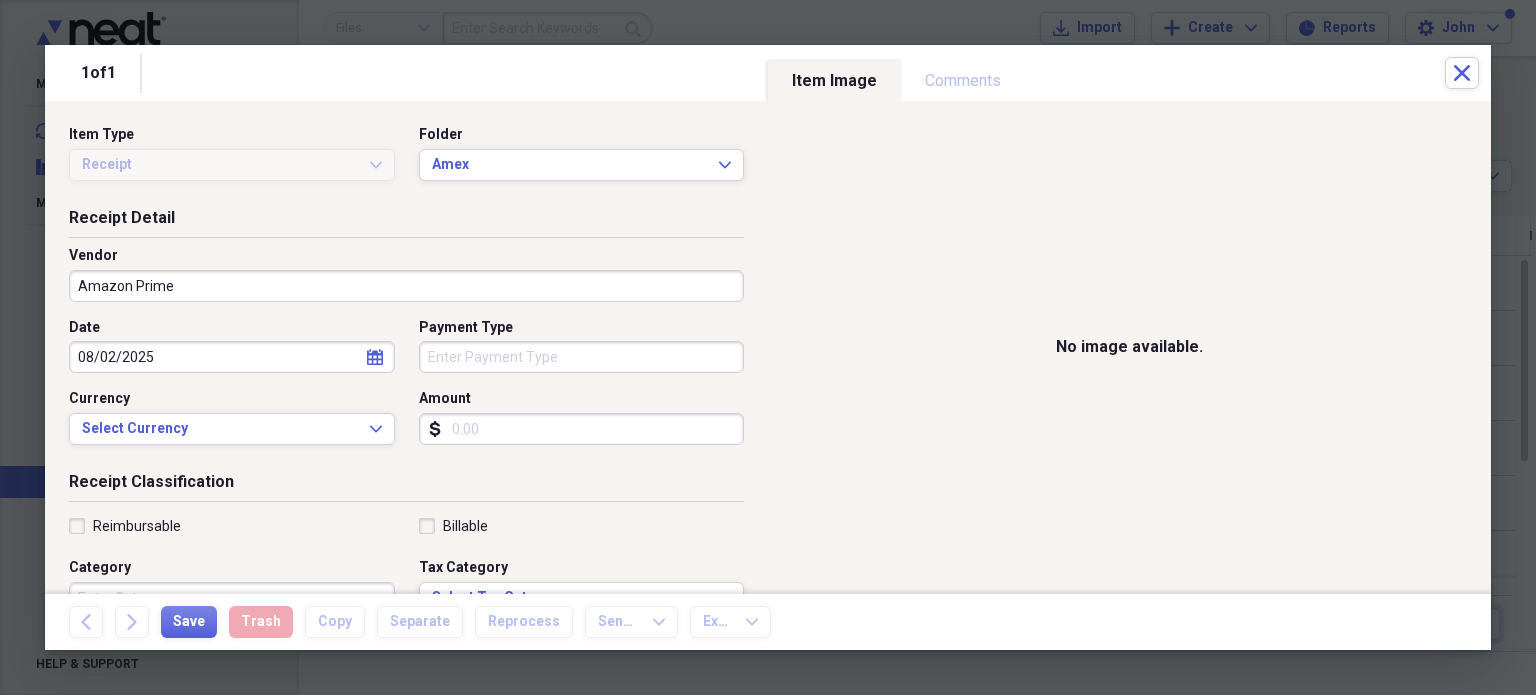 click on "Payment Type" at bounding box center [582, 357] 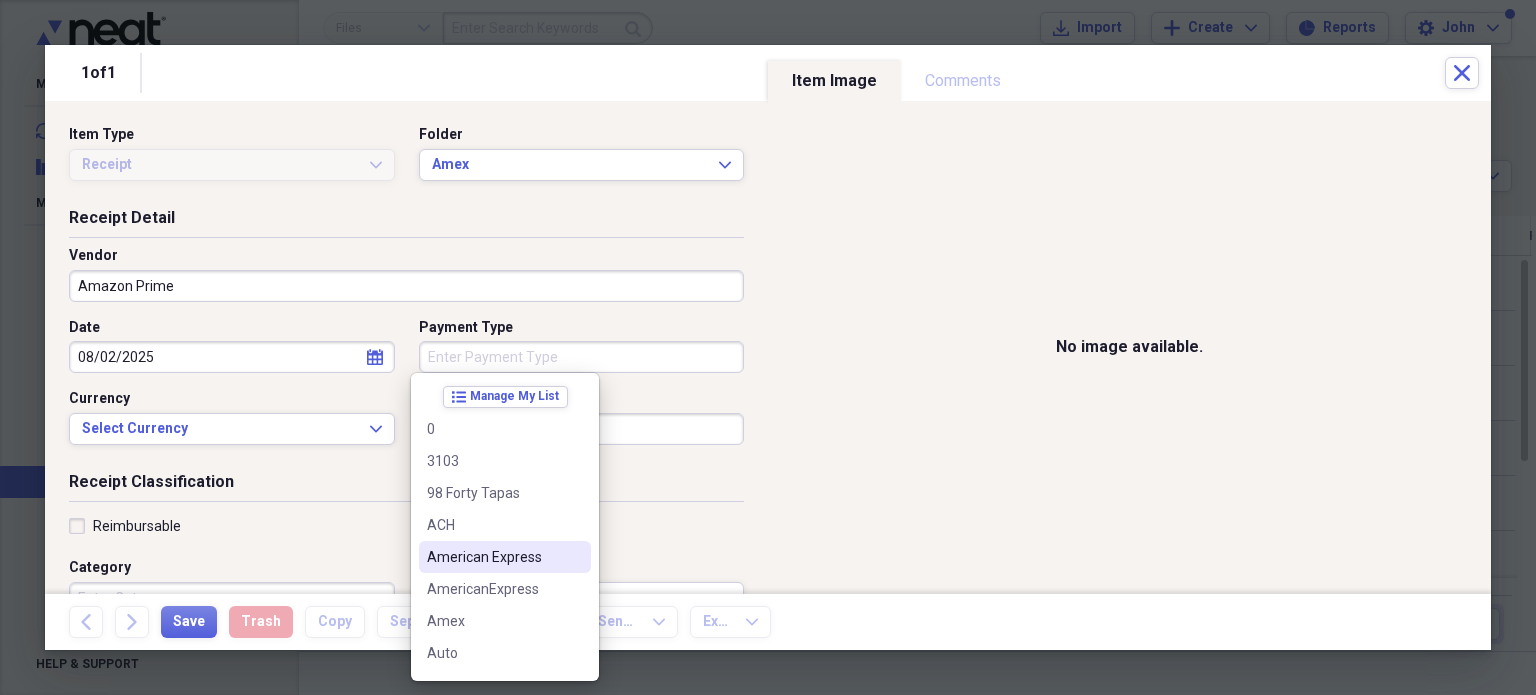 click on "American Express" at bounding box center (493, 557) 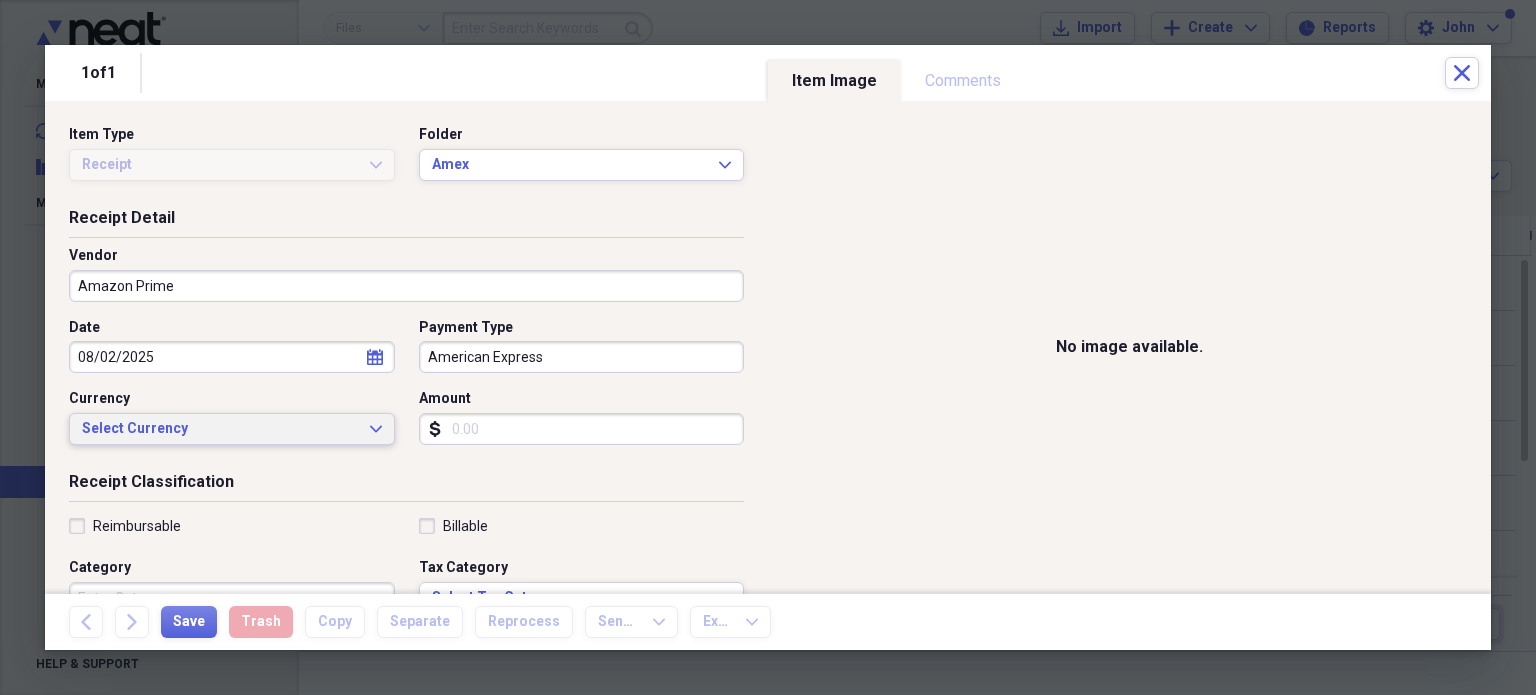 click 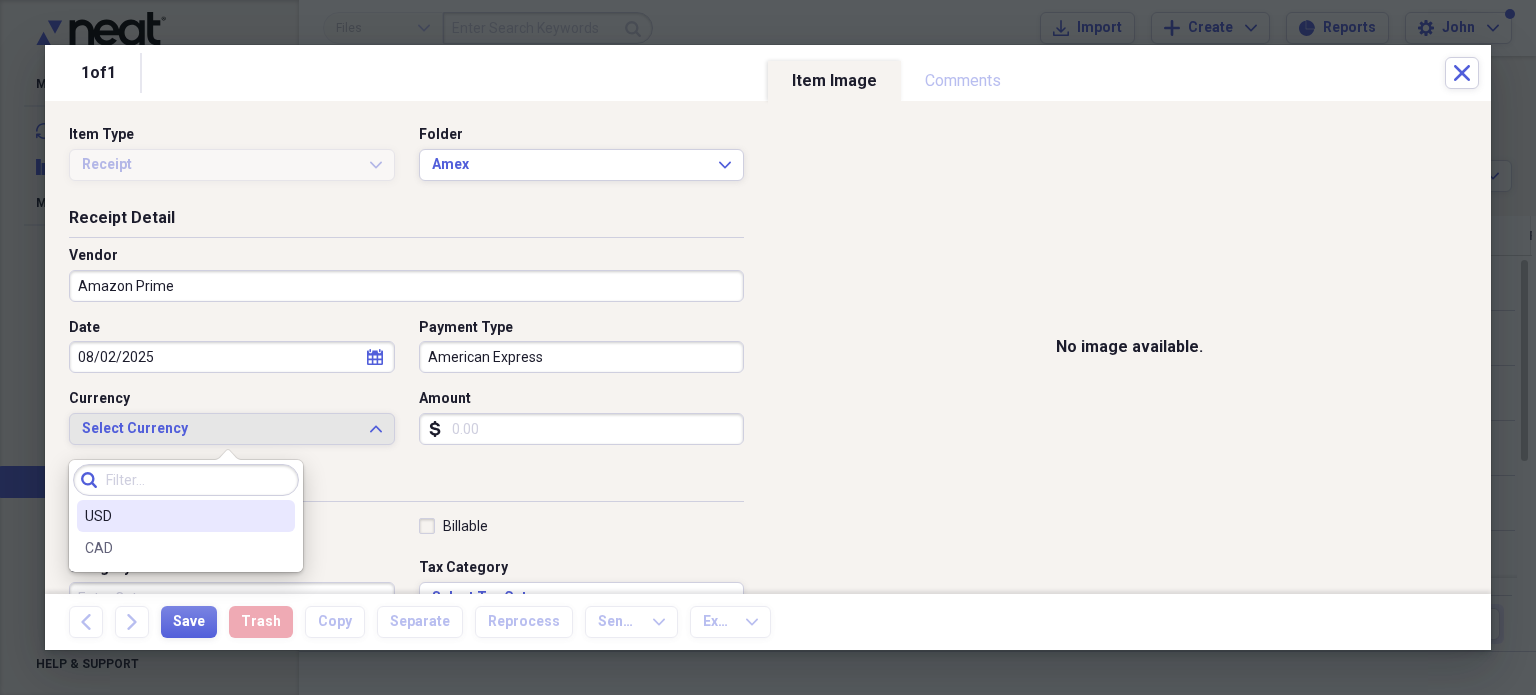 click on "USD" at bounding box center [174, 516] 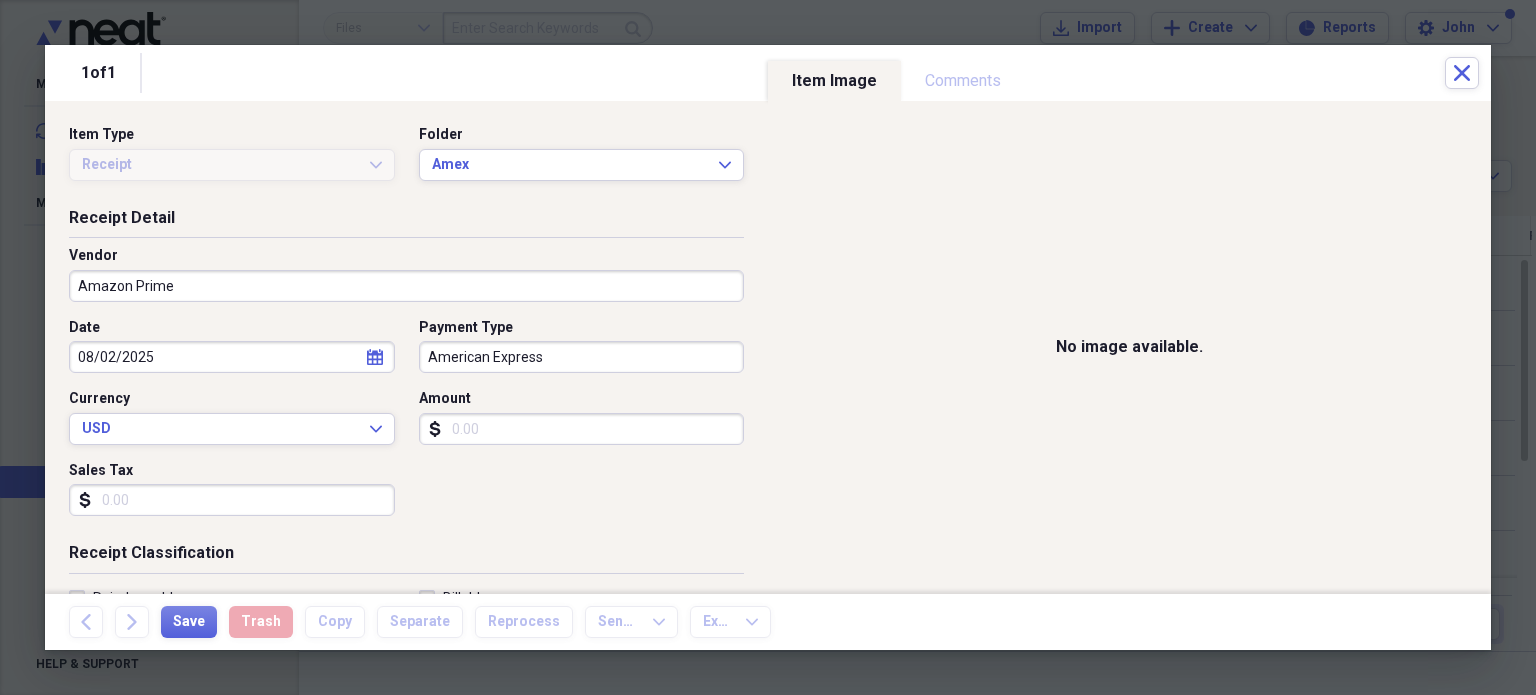 click on "Amount" at bounding box center (582, 429) 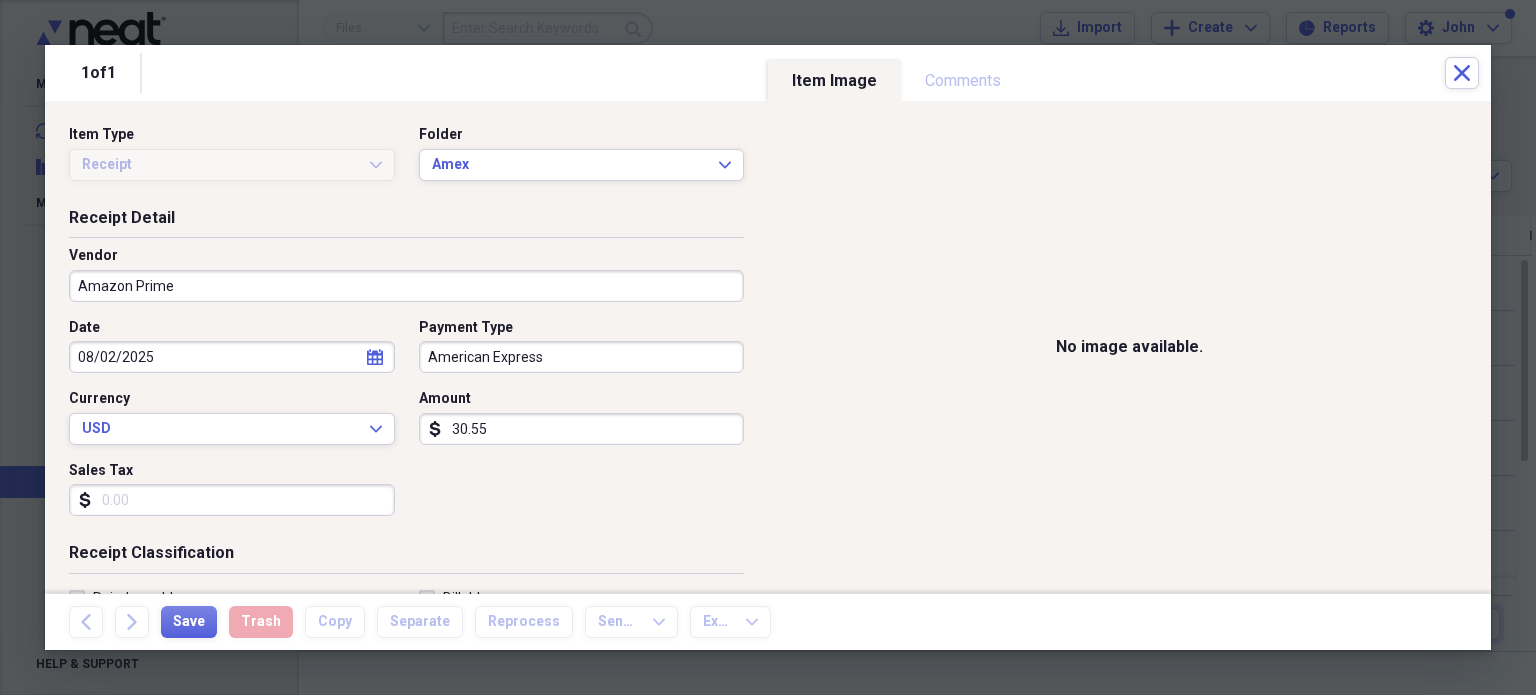 scroll, scrollTop: 200, scrollLeft: 0, axis: vertical 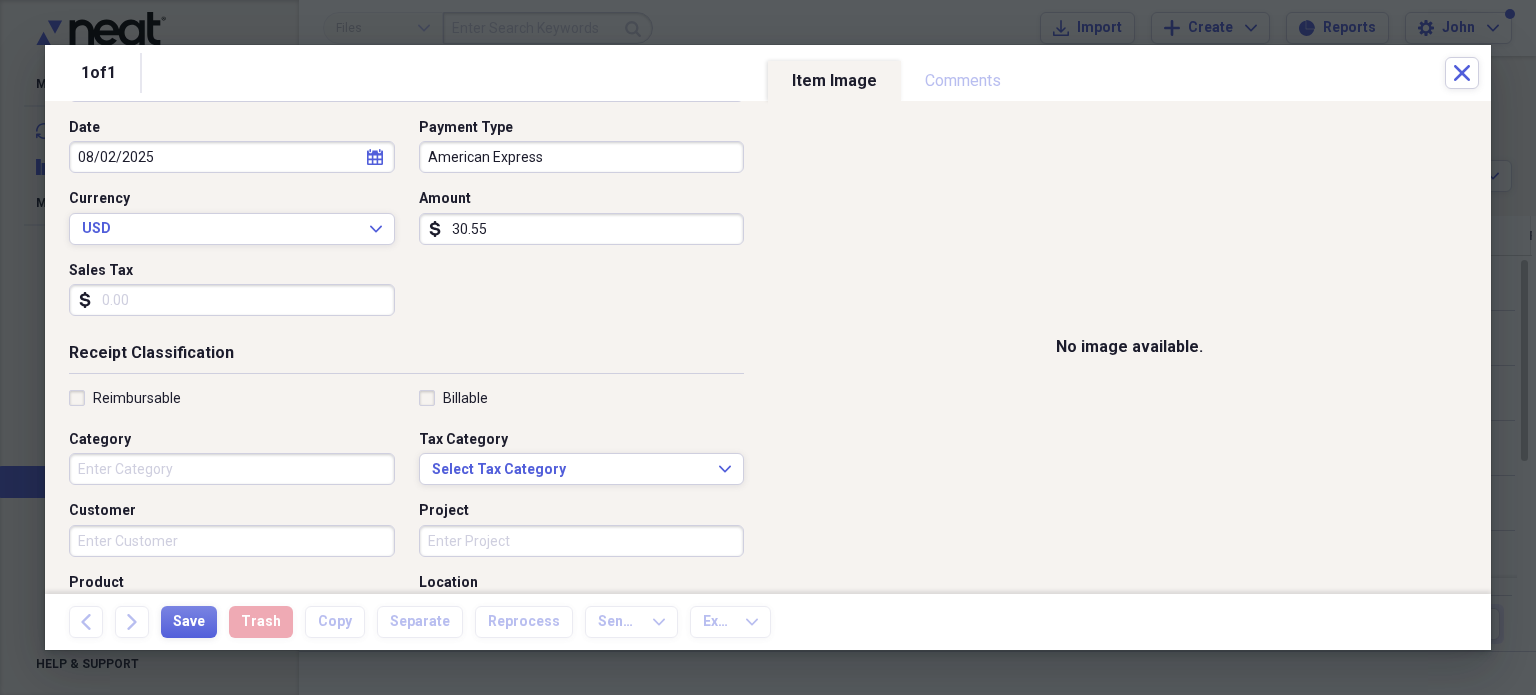 type on "30.55" 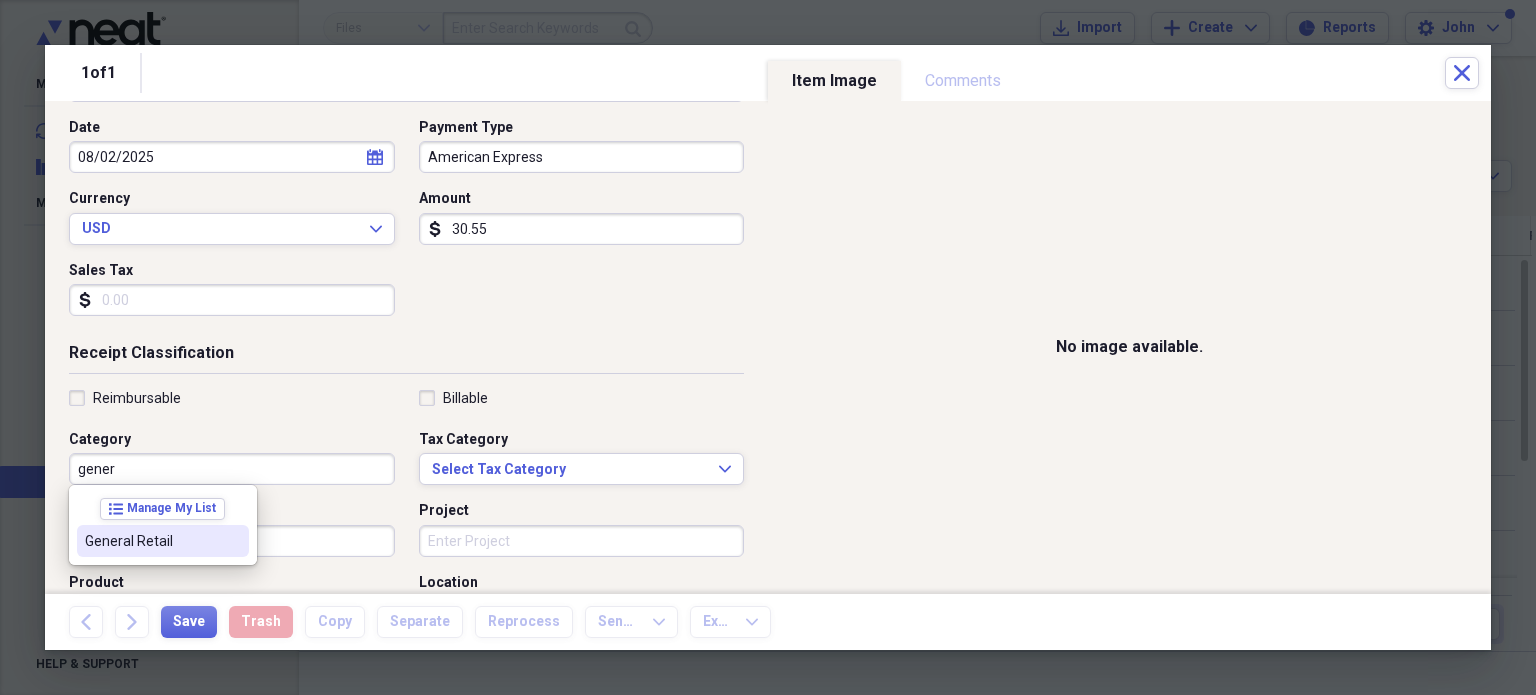 click on "General Retail" at bounding box center [151, 541] 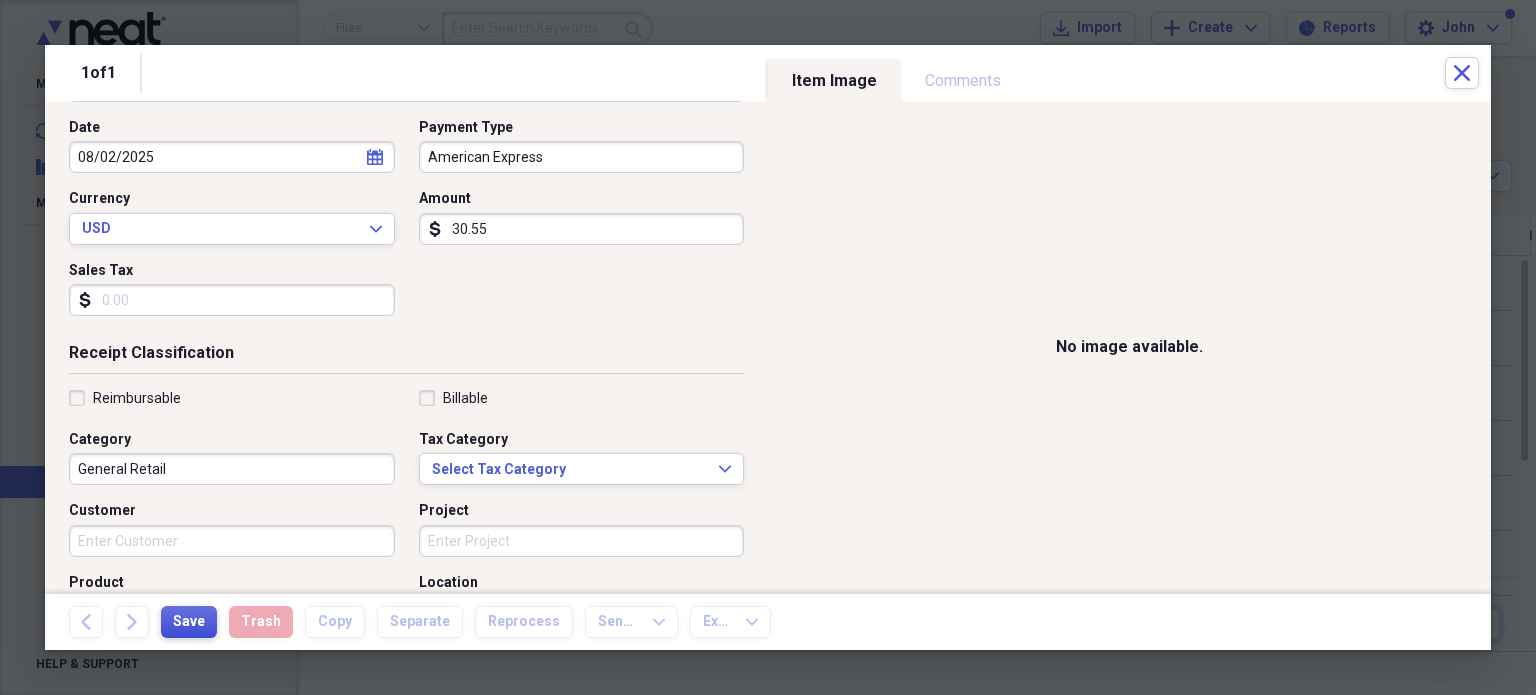 click on "Save" at bounding box center [189, 622] 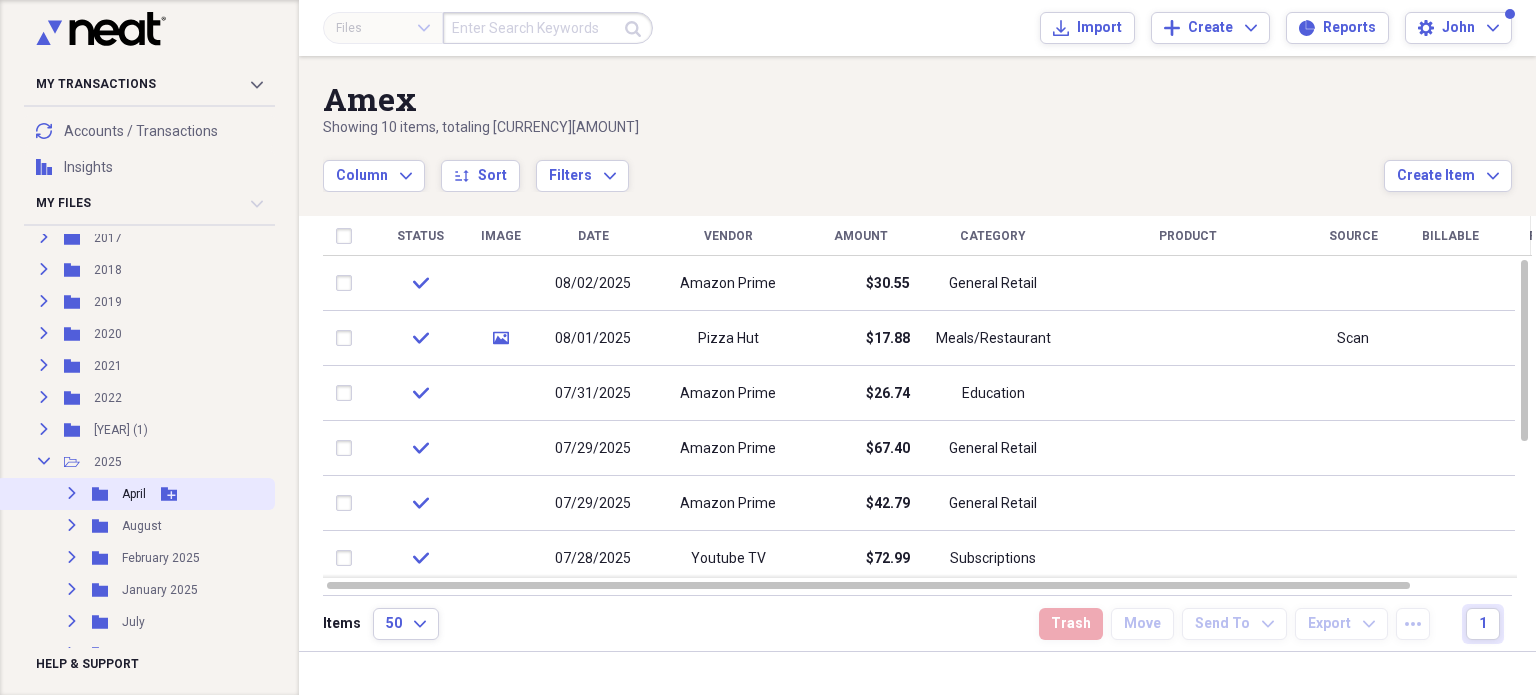 scroll, scrollTop: 400, scrollLeft: 0, axis: vertical 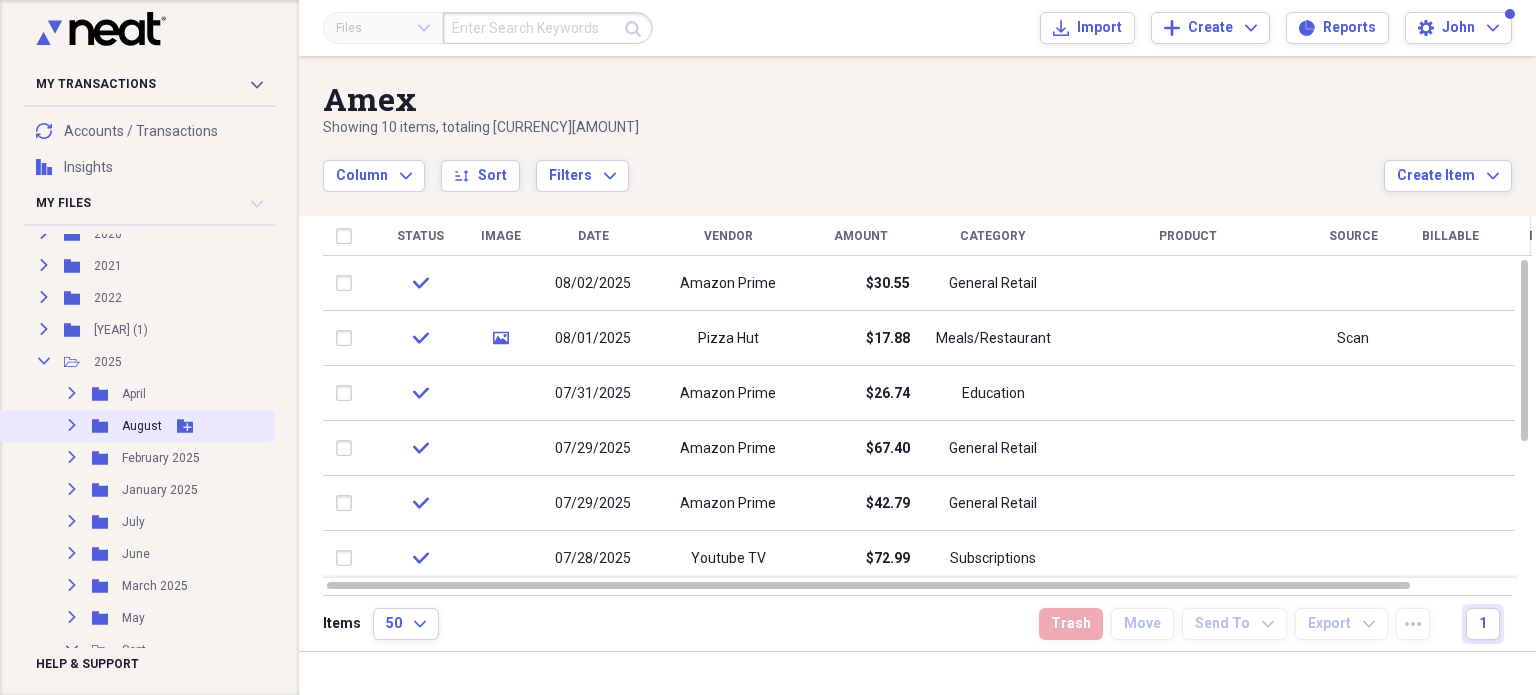 click on "Expand" at bounding box center (72, 425) 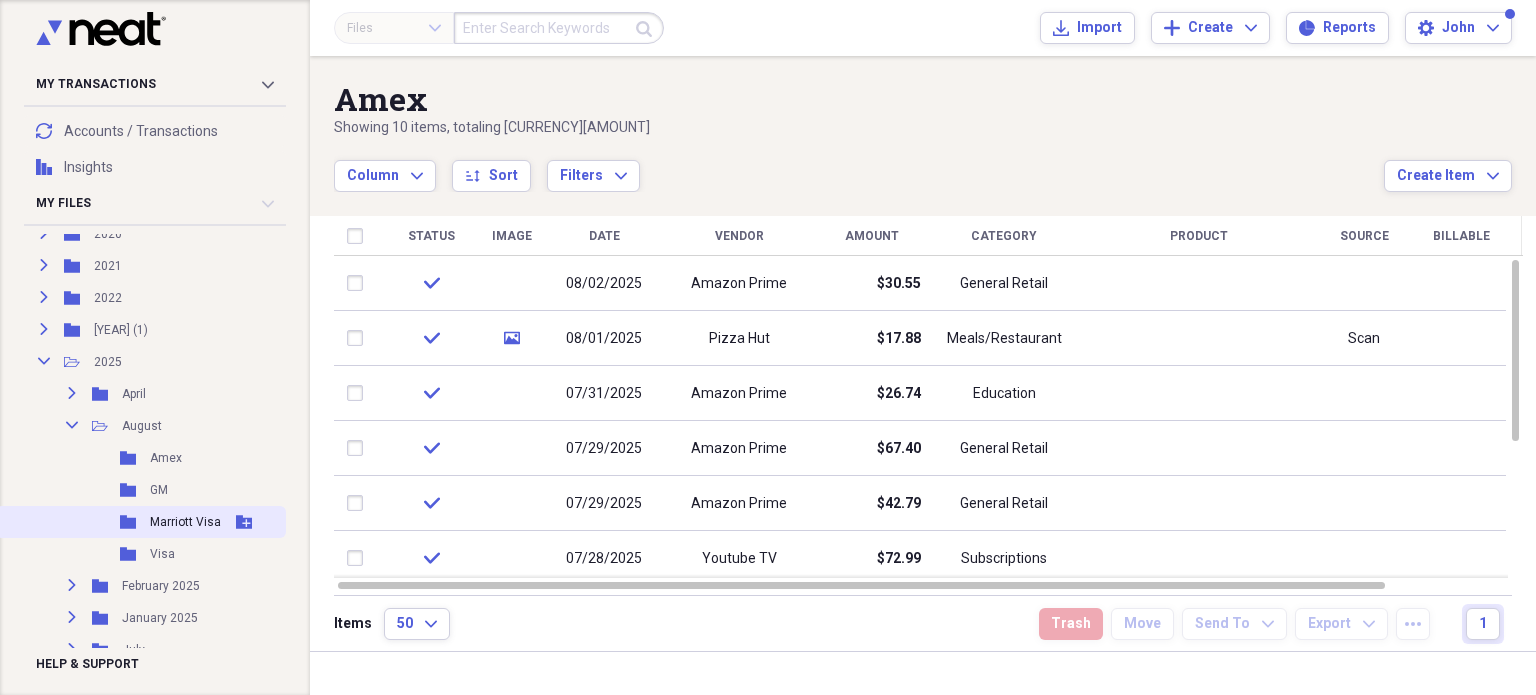 click on "Marriott Visa" at bounding box center (185, 522) 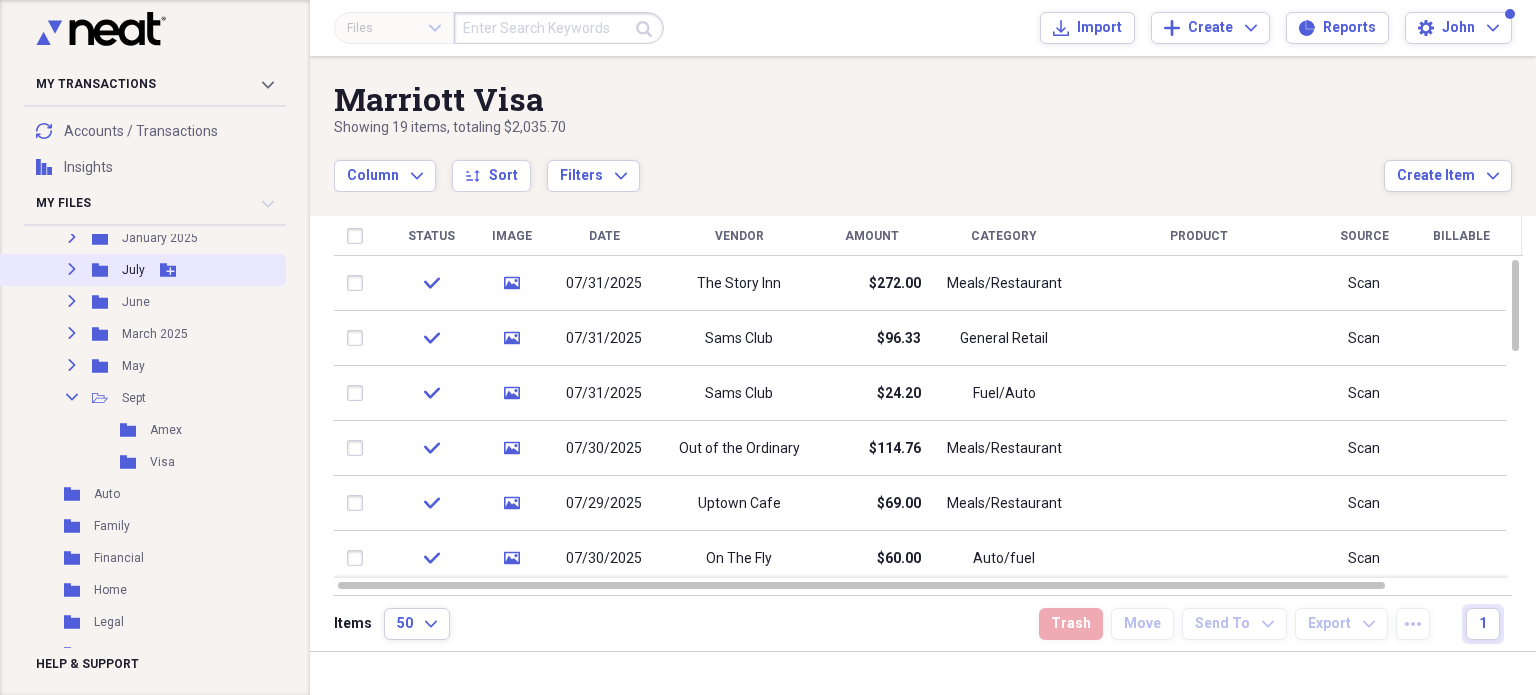 scroll, scrollTop: 800, scrollLeft: 0, axis: vertical 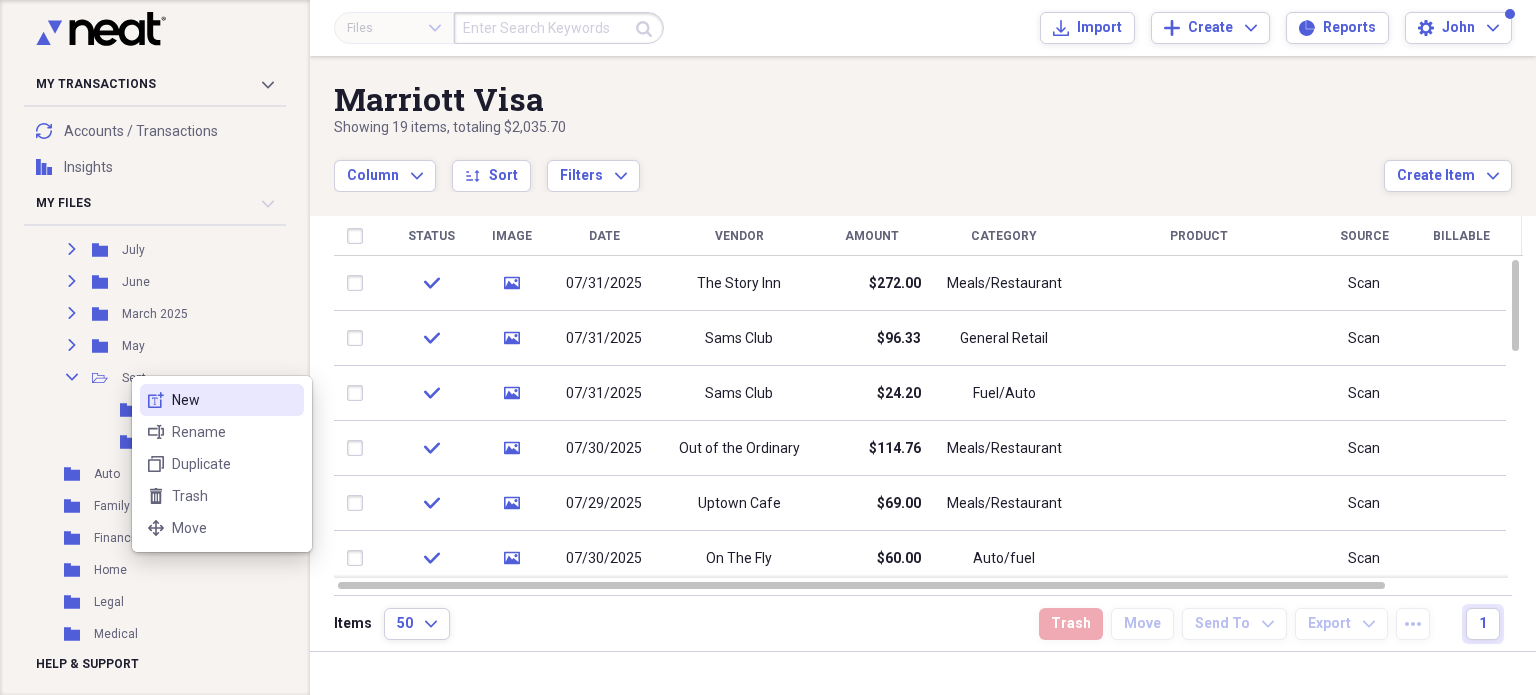 click on "New" at bounding box center [234, 400] 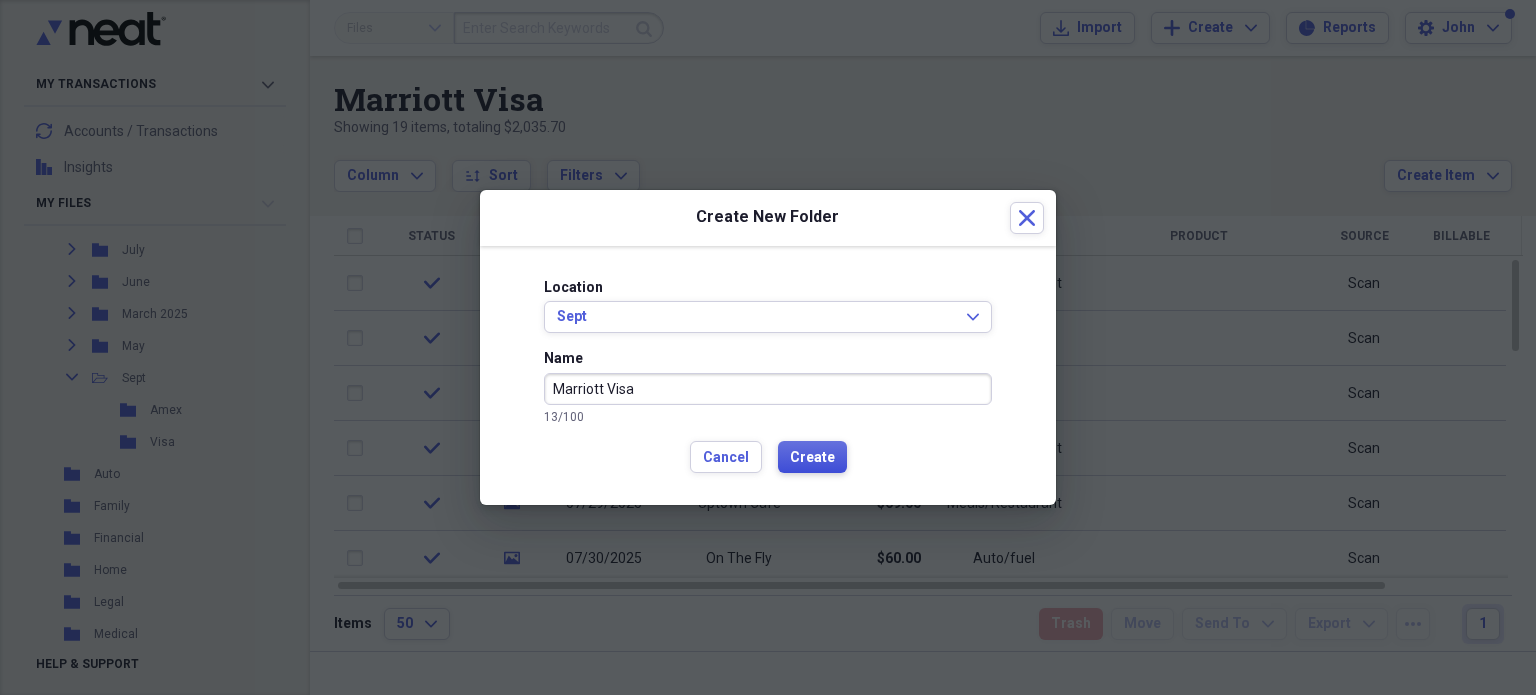 type on "Marriott Visa" 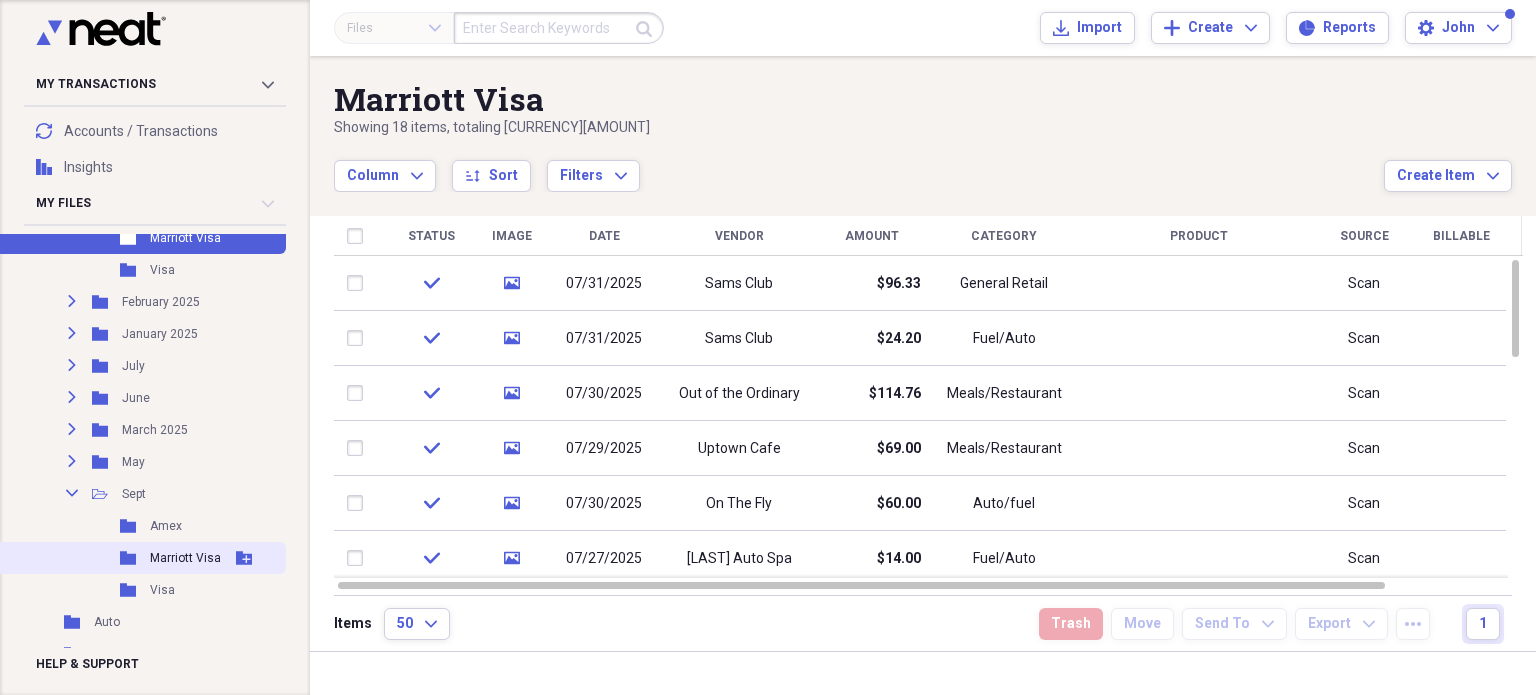 scroll, scrollTop: 500, scrollLeft: 0, axis: vertical 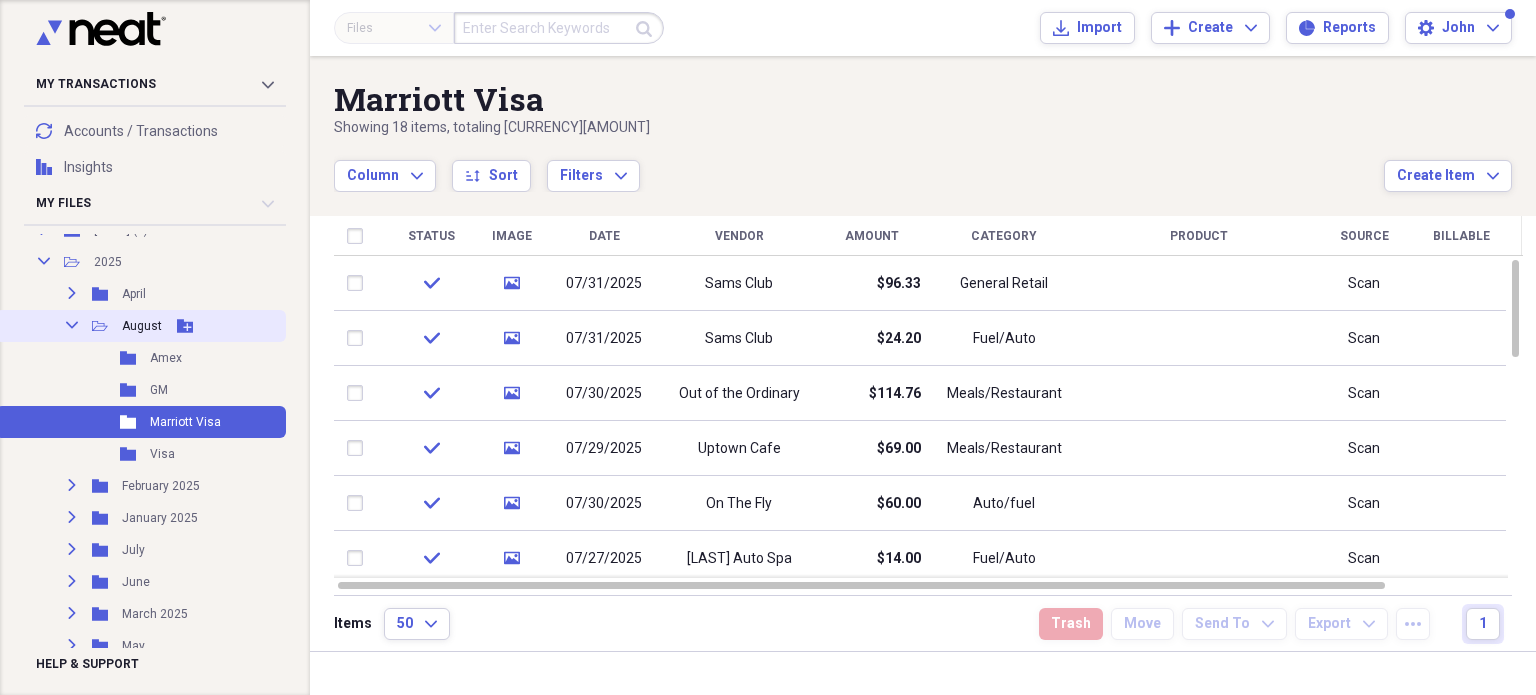 click on "Collapse" 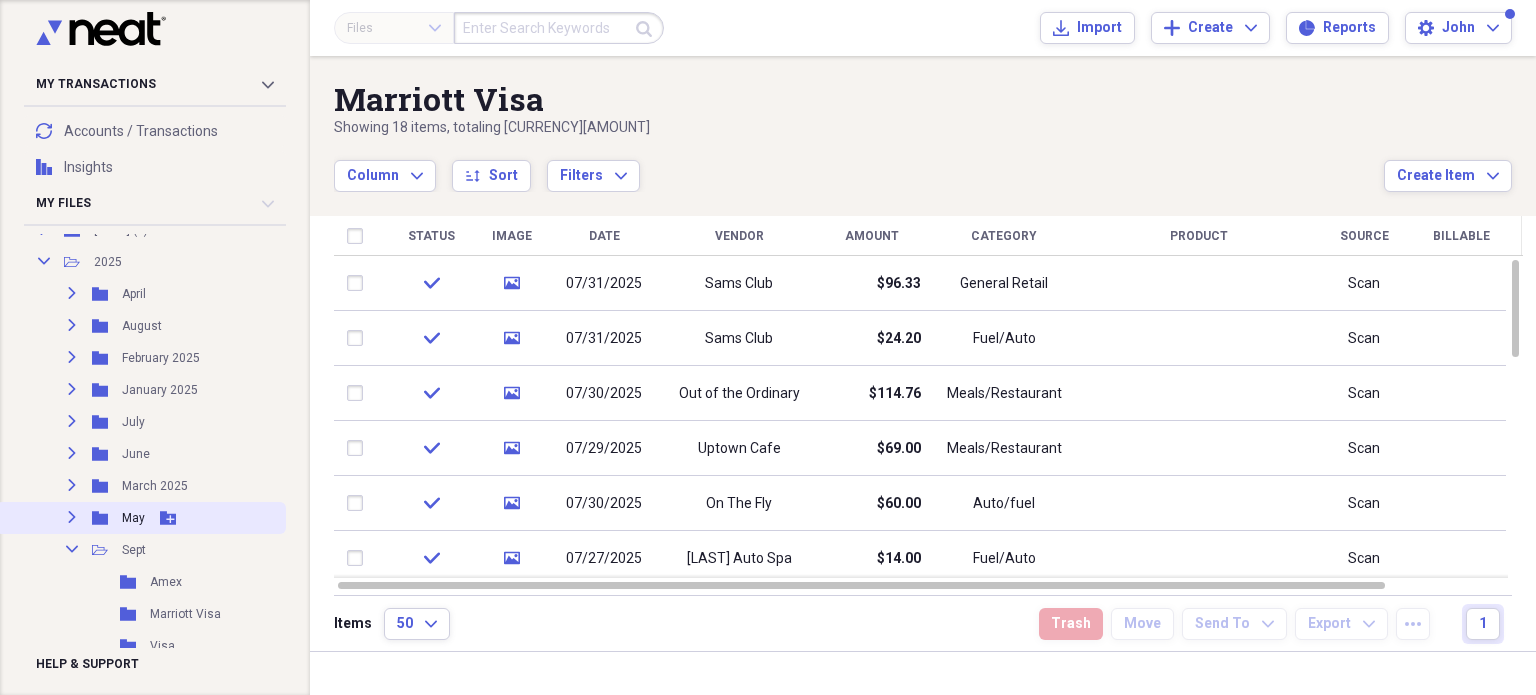 scroll, scrollTop: 700, scrollLeft: 0, axis: vertical 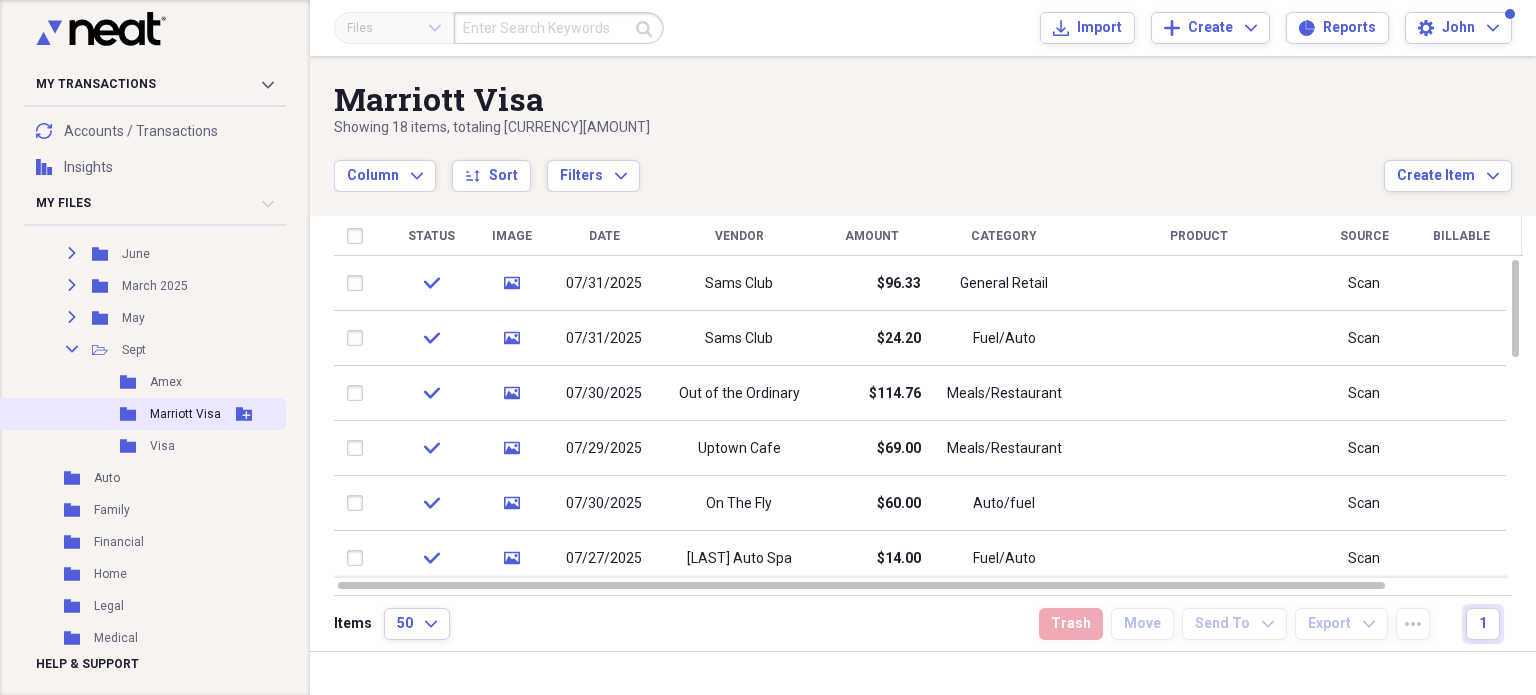 click on "Marriott Visa" at bounding box center (185, 414) 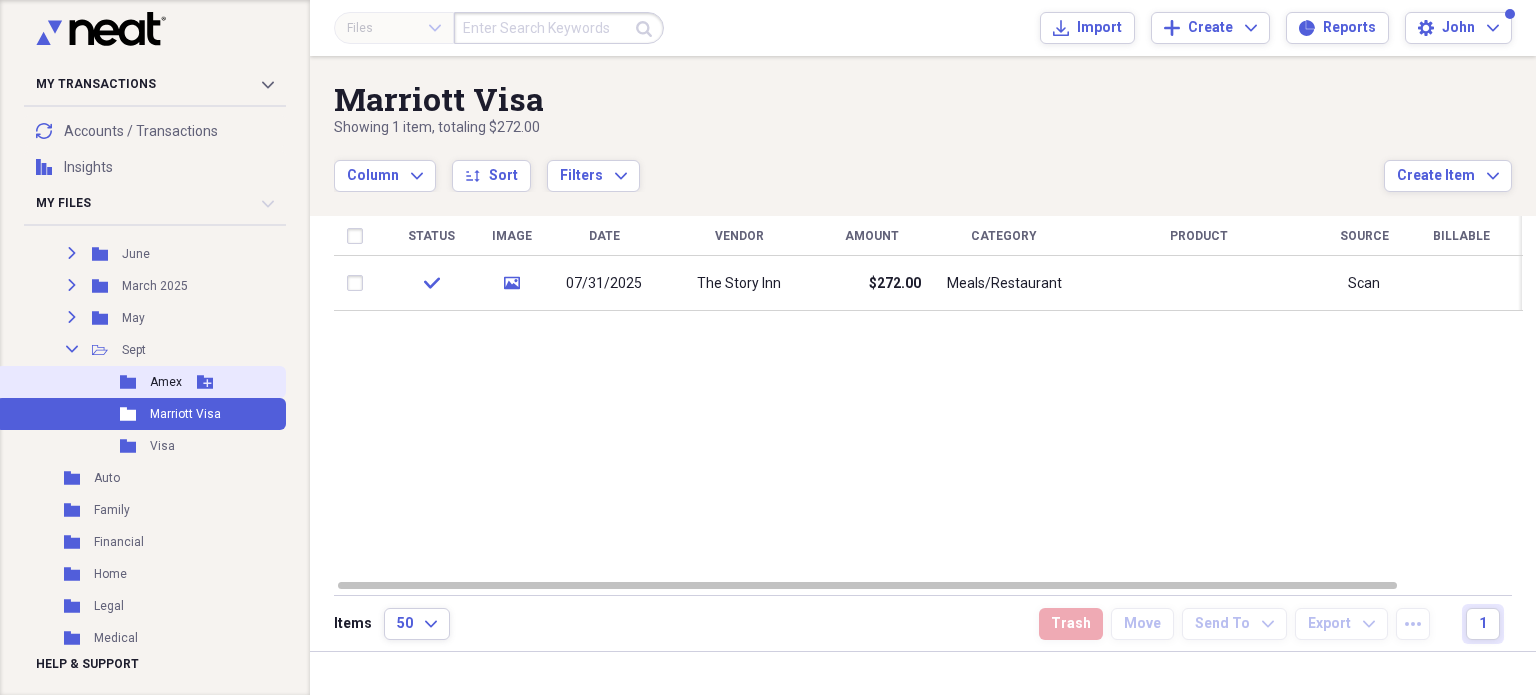 click on "Amex" at bounding box center [166, 382] 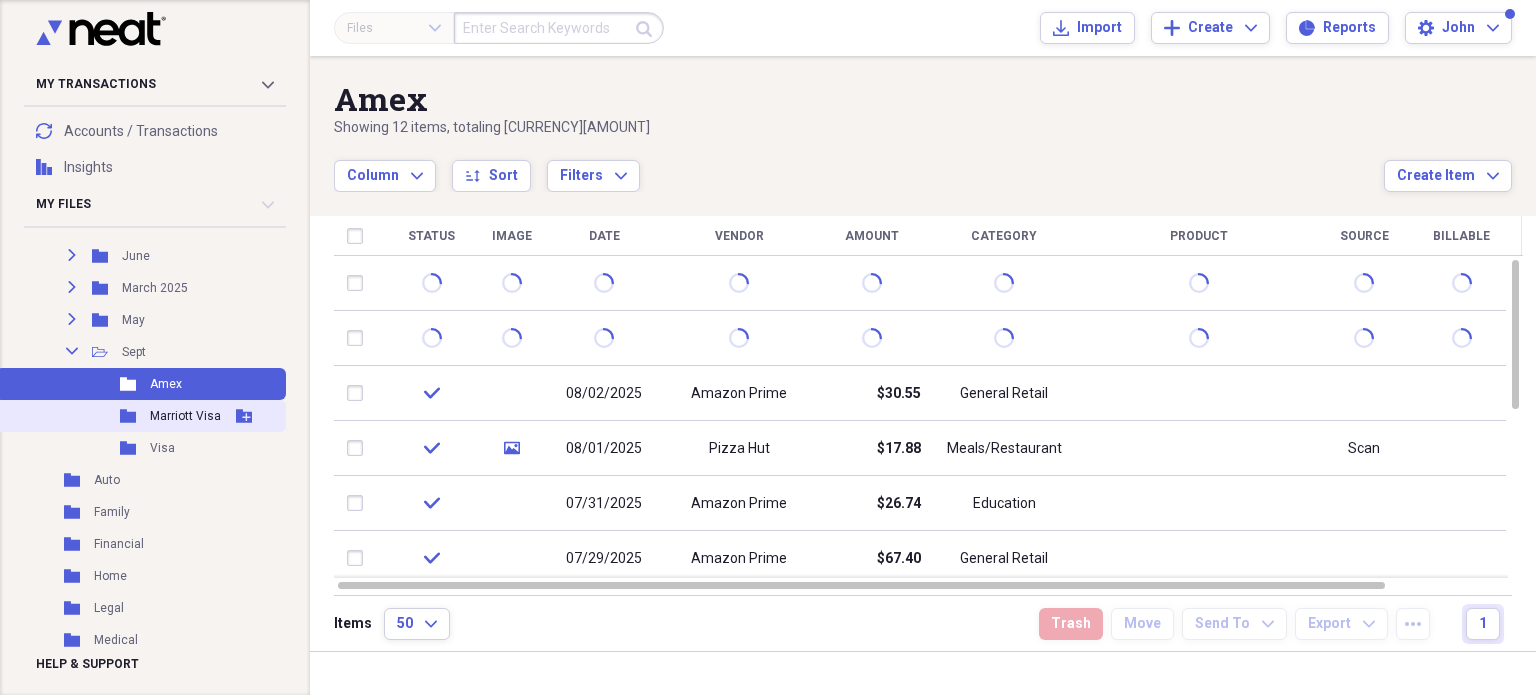 click on "Marriott Visa" at bounding box center [185, 416] 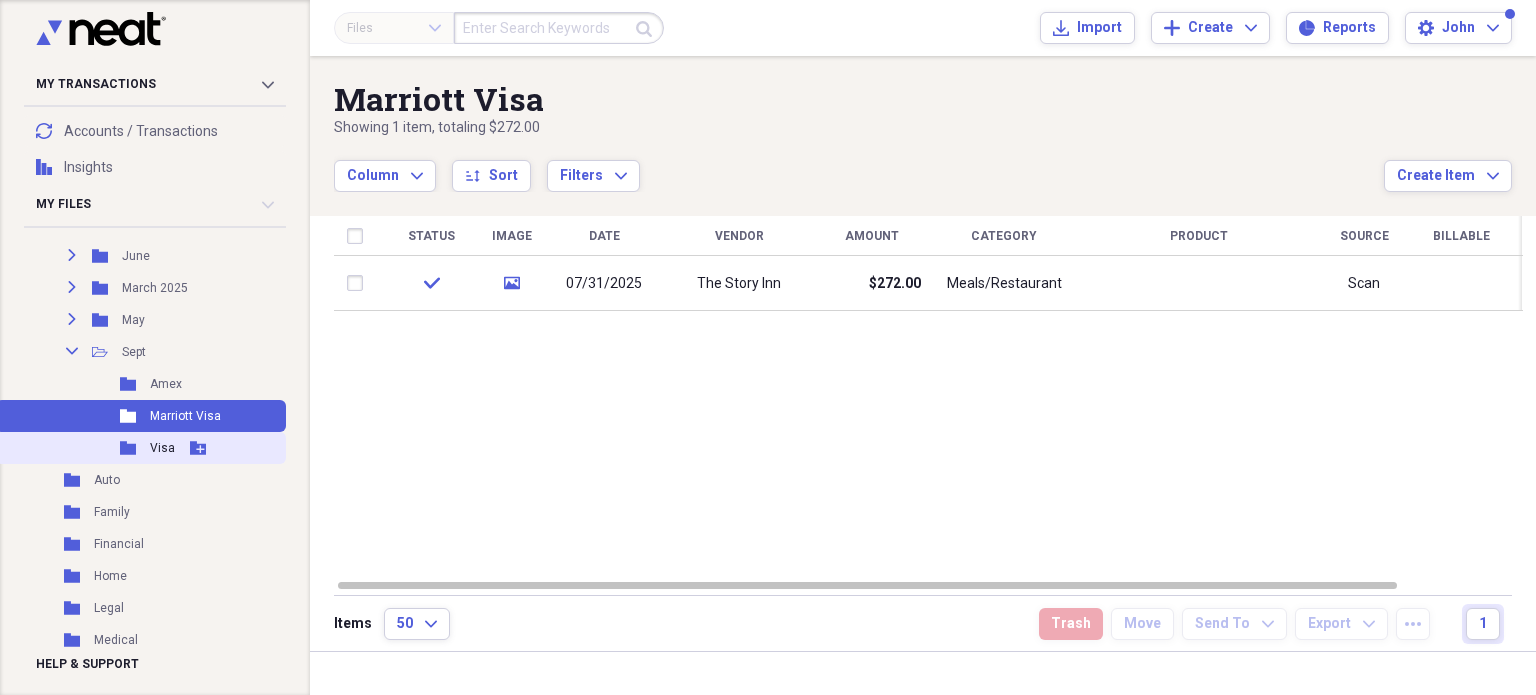 click on "Visa" at bounding box center [162, 448] 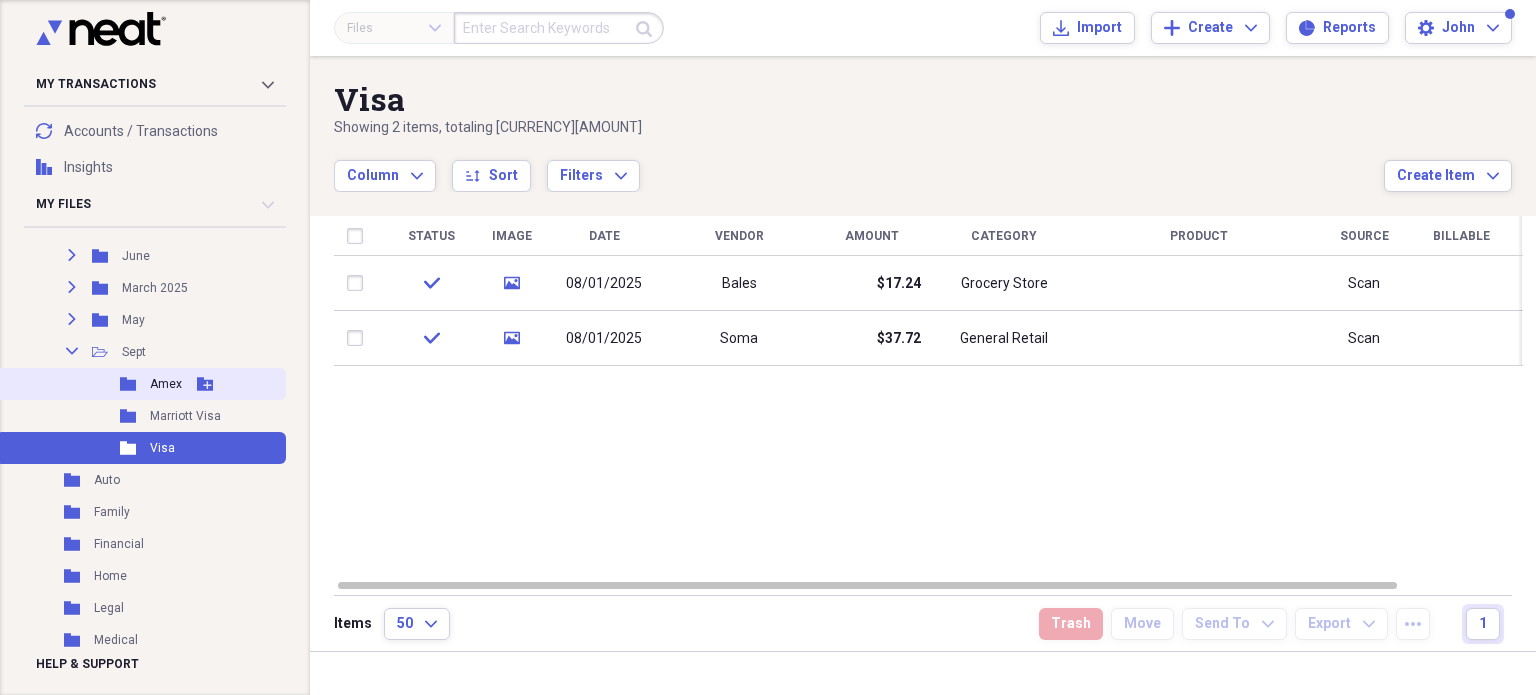 click on "Amex" at bounding box center (166, 384) 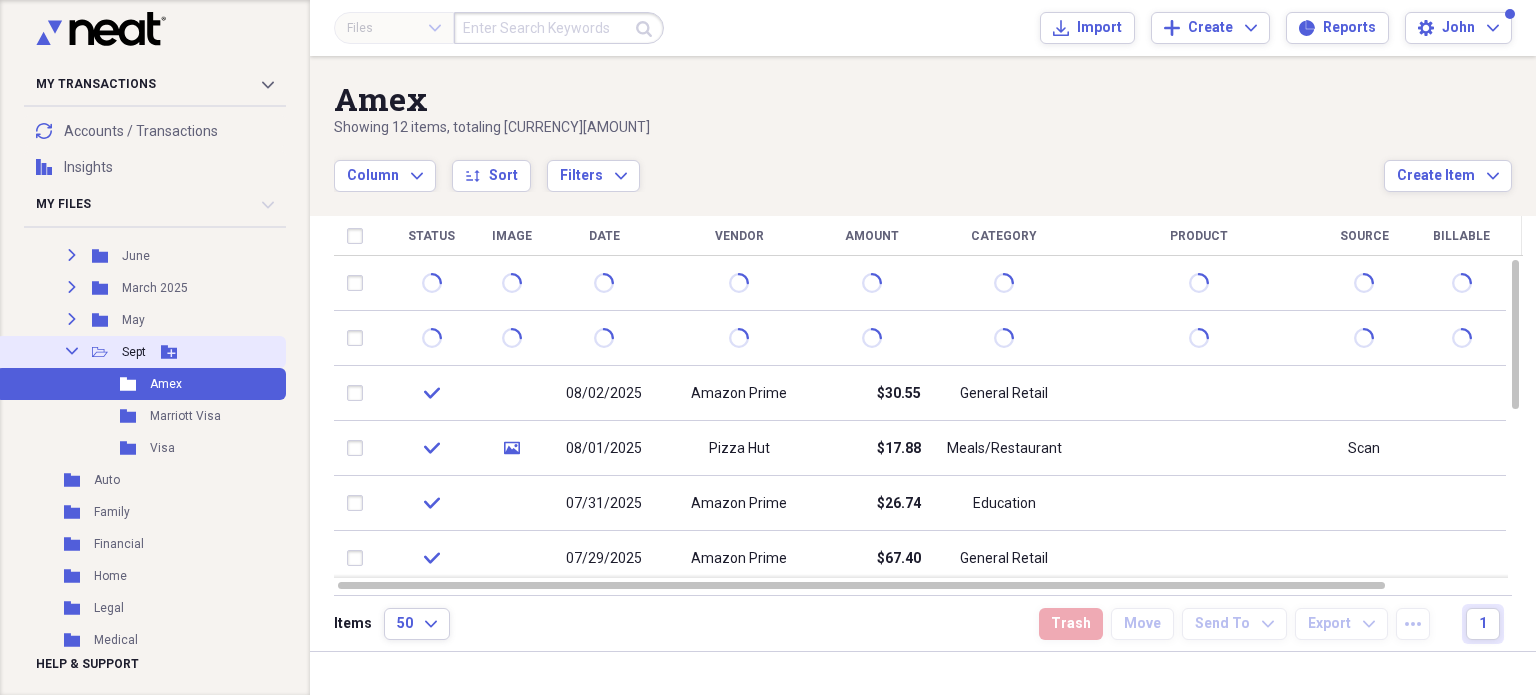 click on "Collapse" 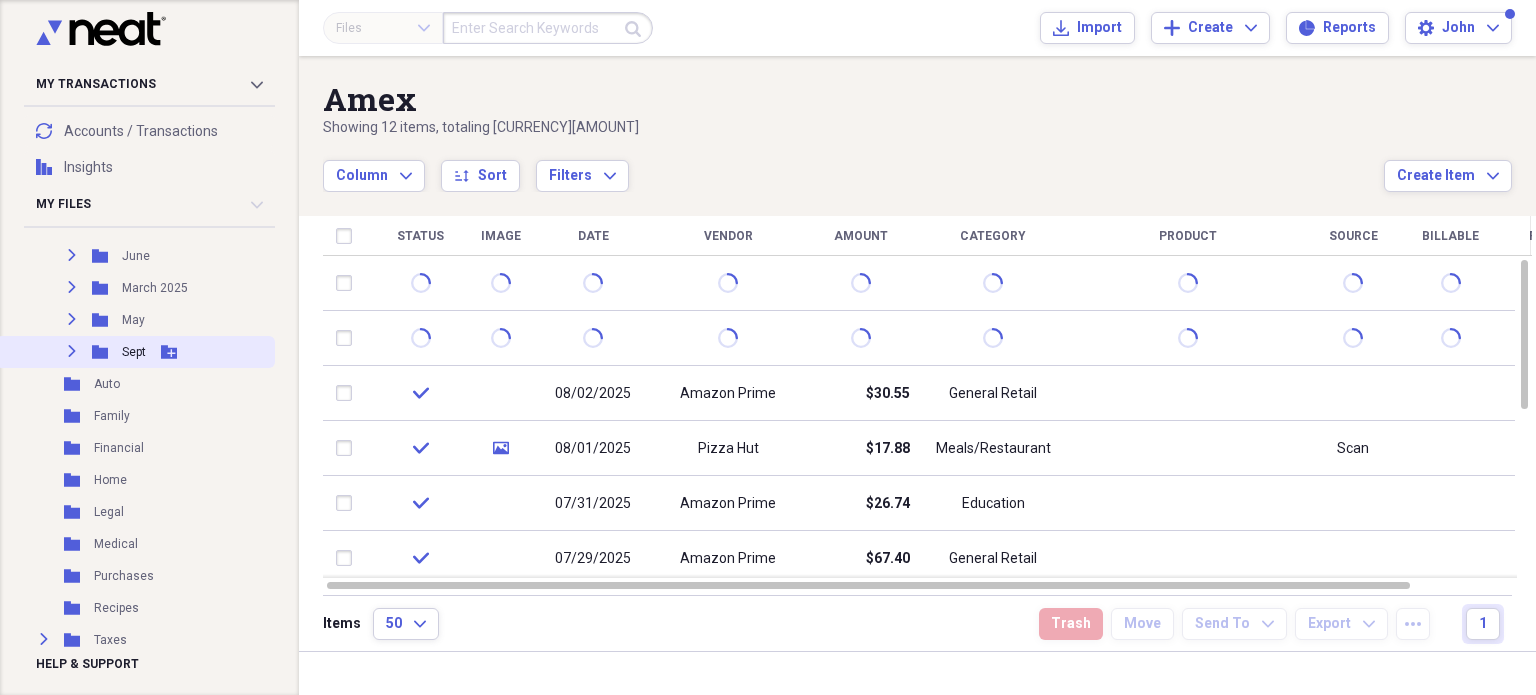 click on "Expand" 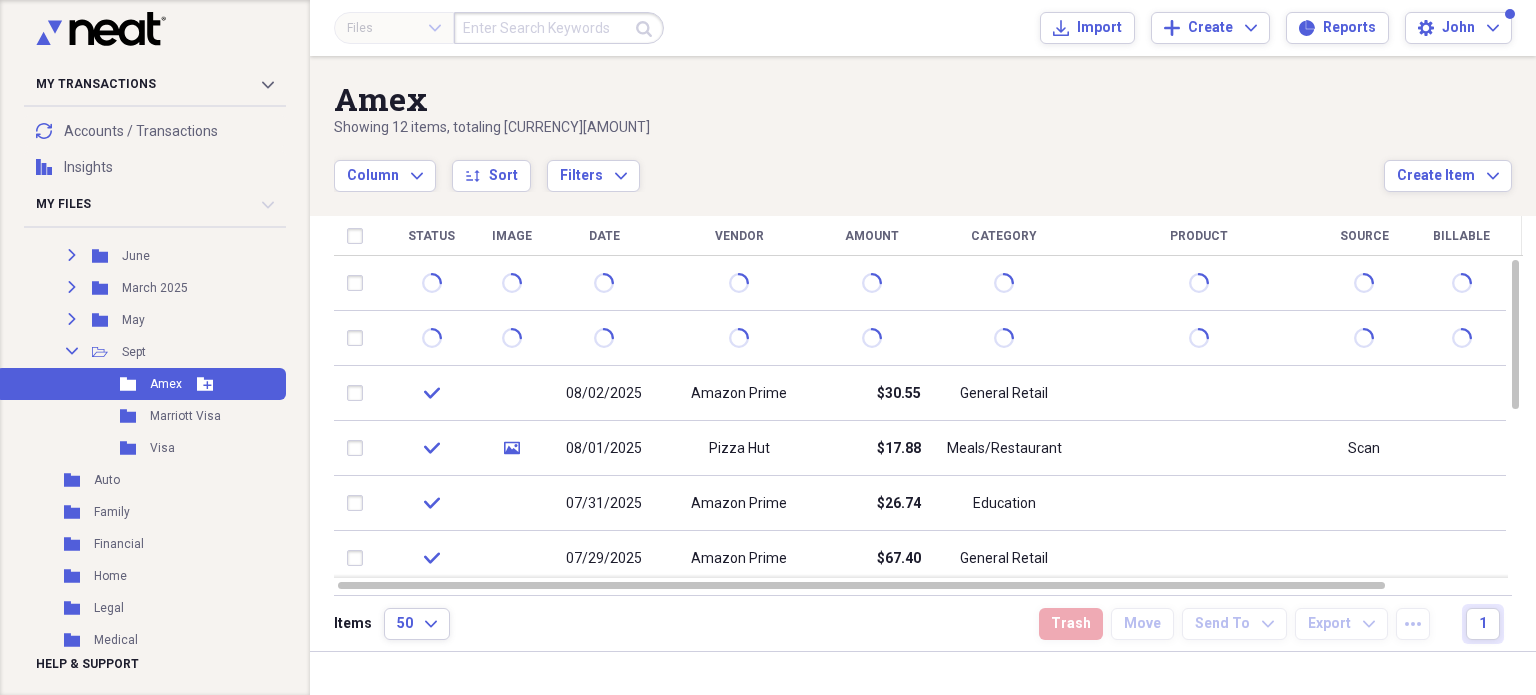 click on "Amex" at bounding box center (166, 384) 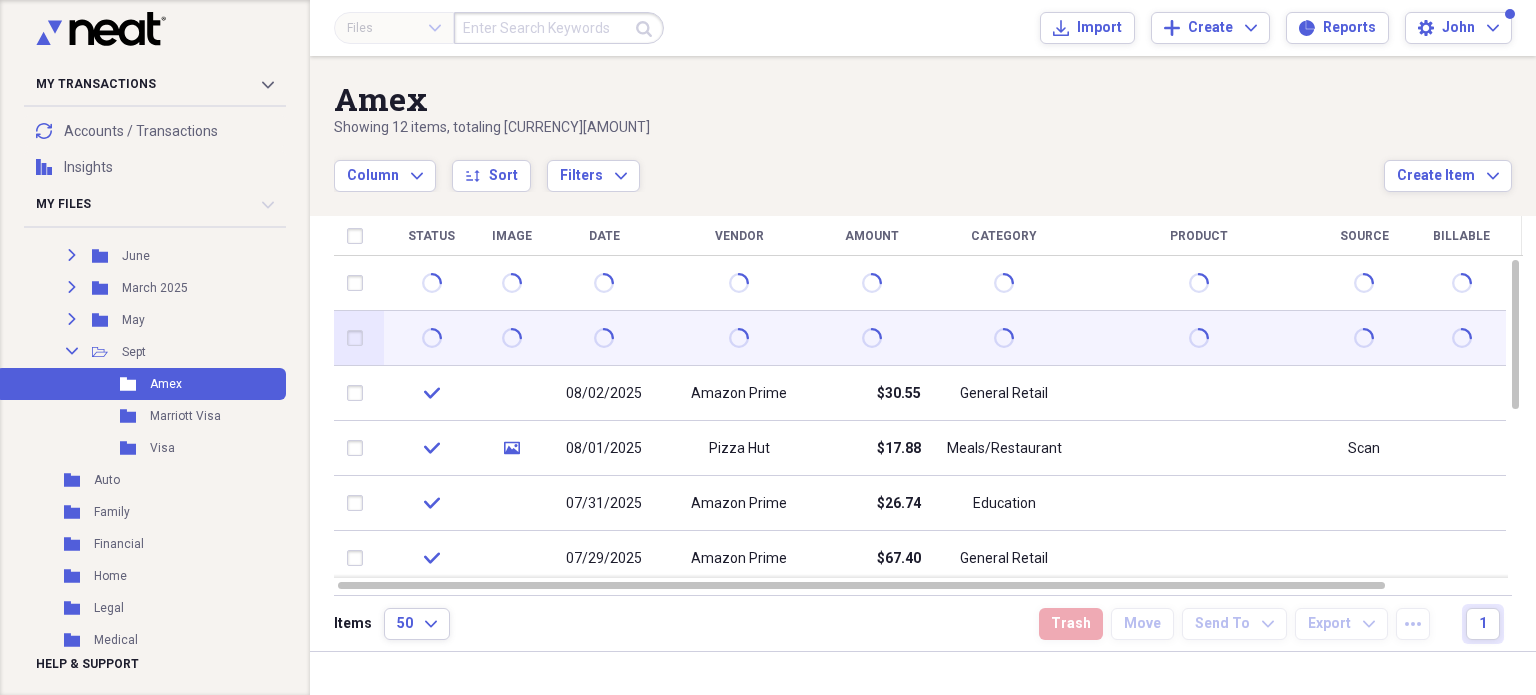 click at bounding box center [511, 338] 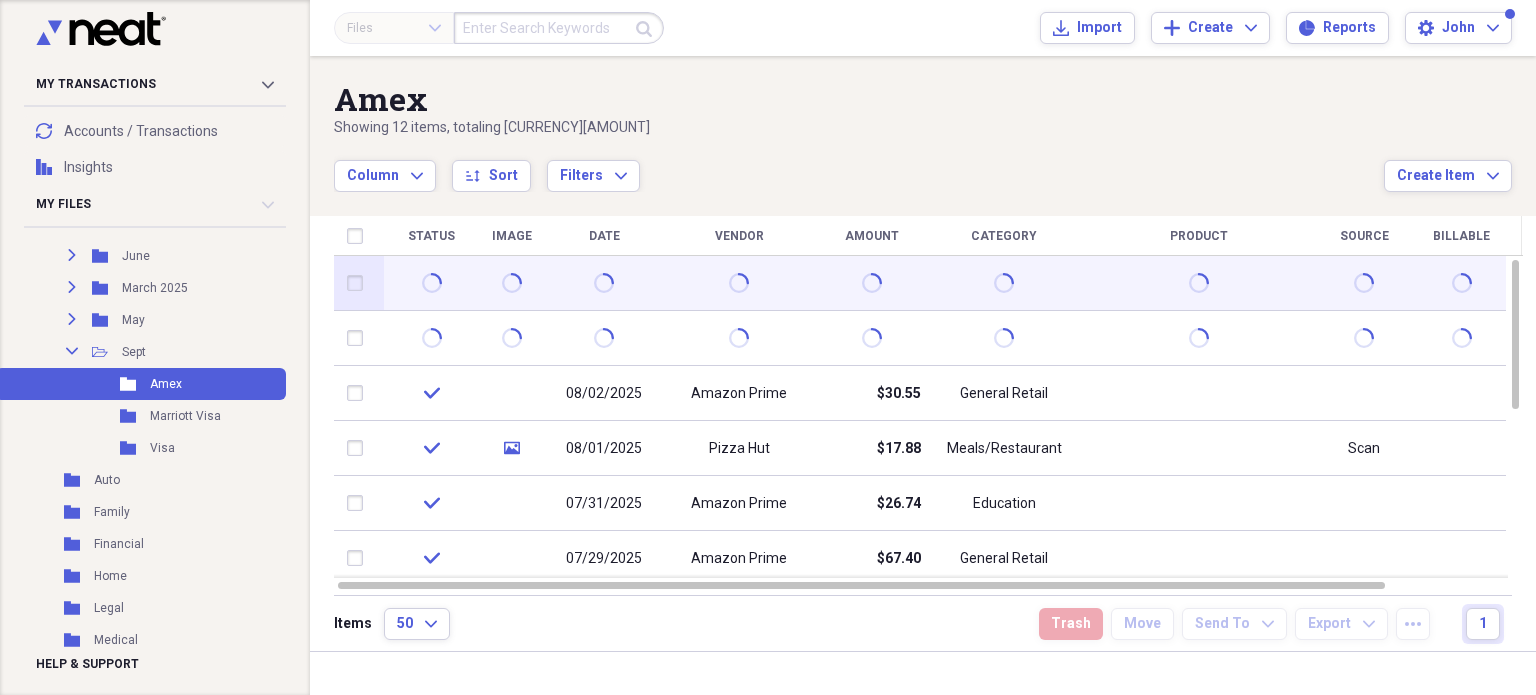 click at bounding box center (511, 283) 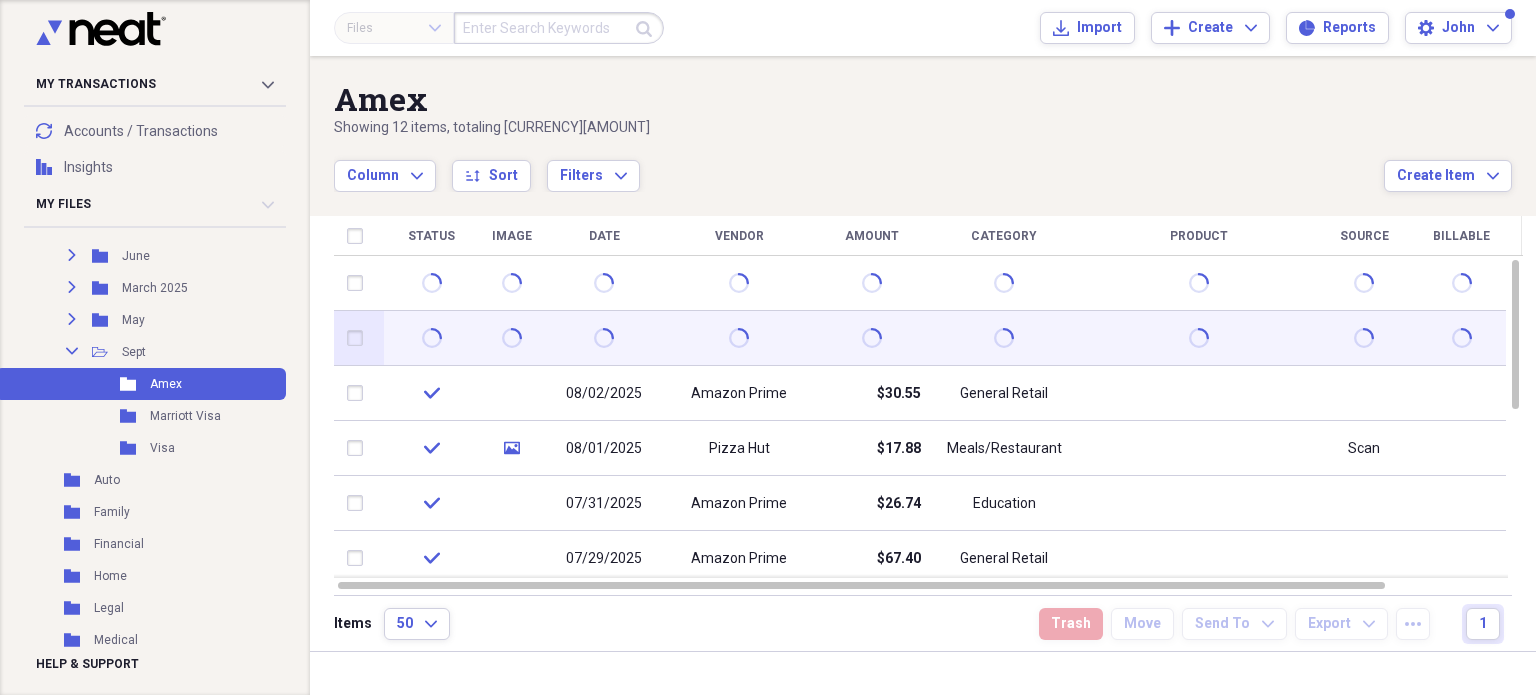 click at bounding box center (739, 338) 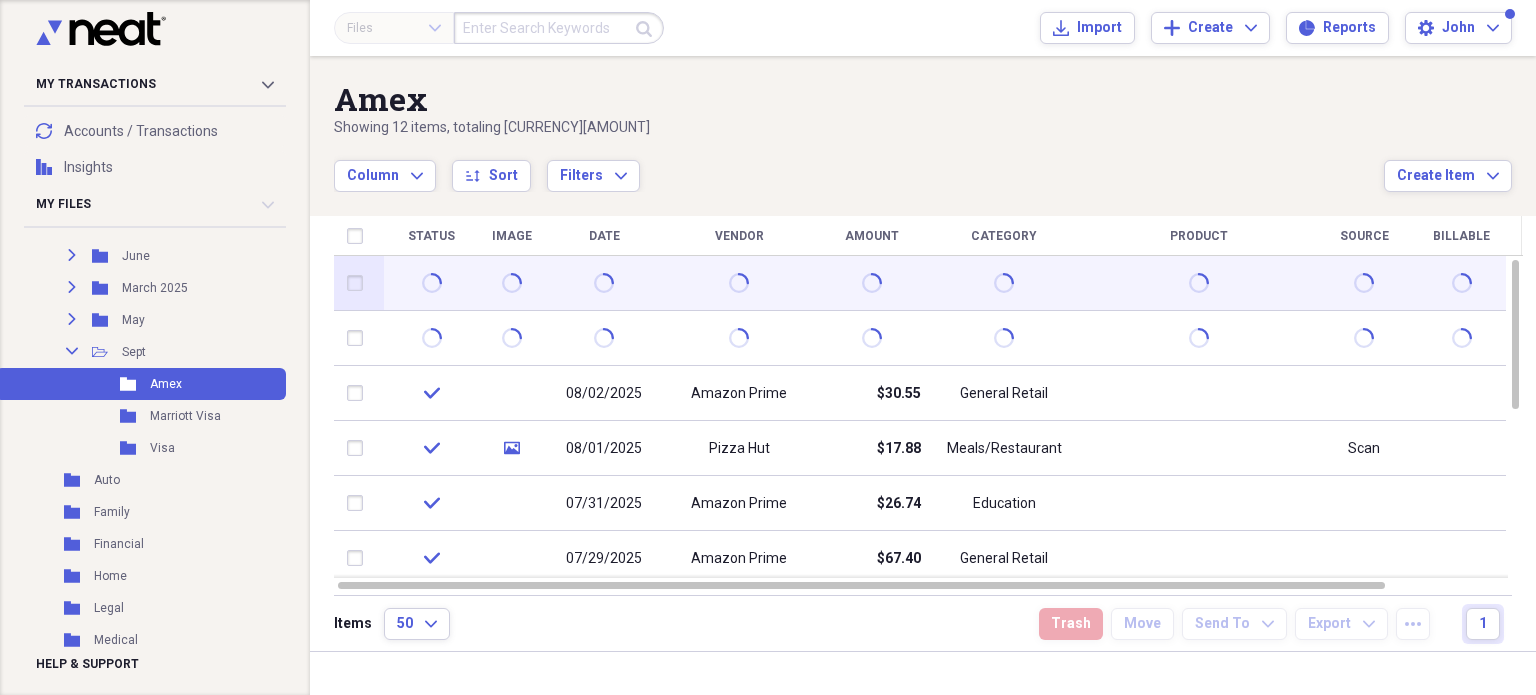 click at bounding box center (739, 283) 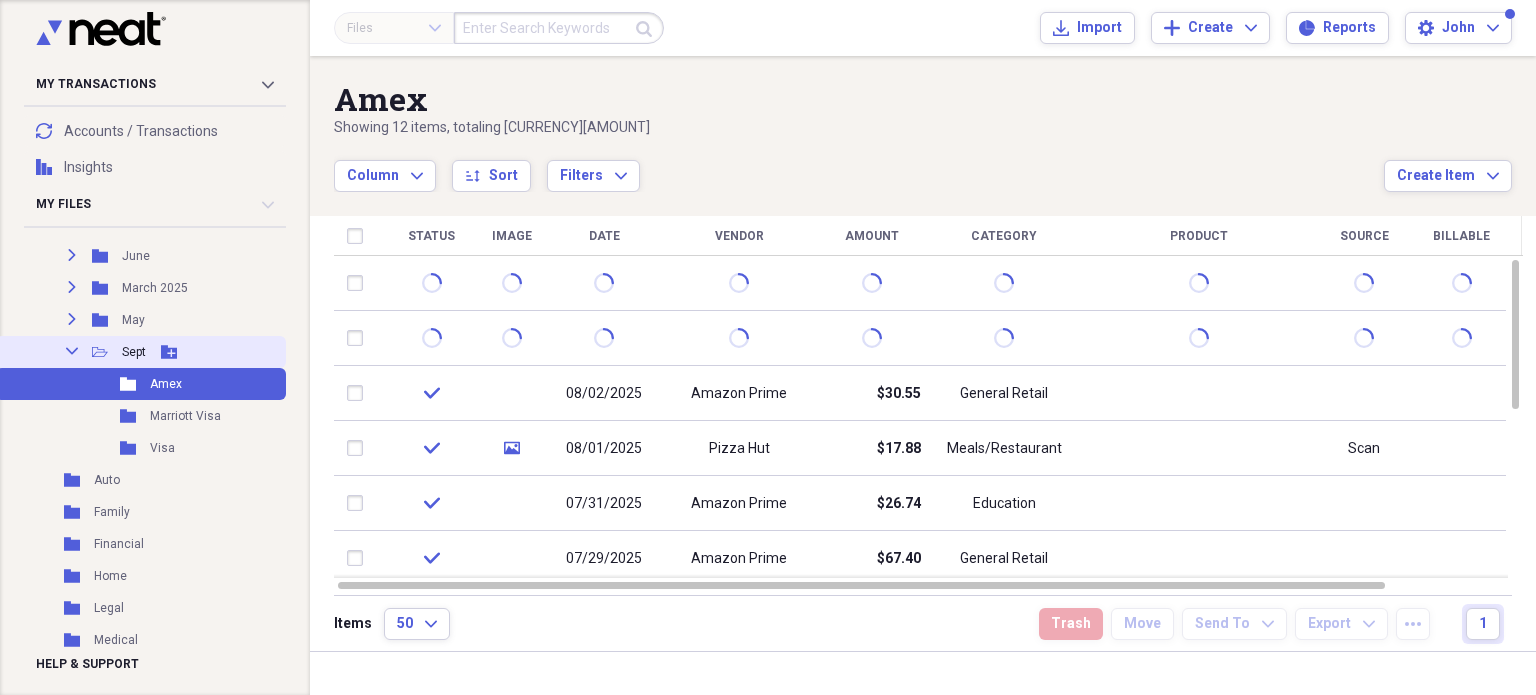 click 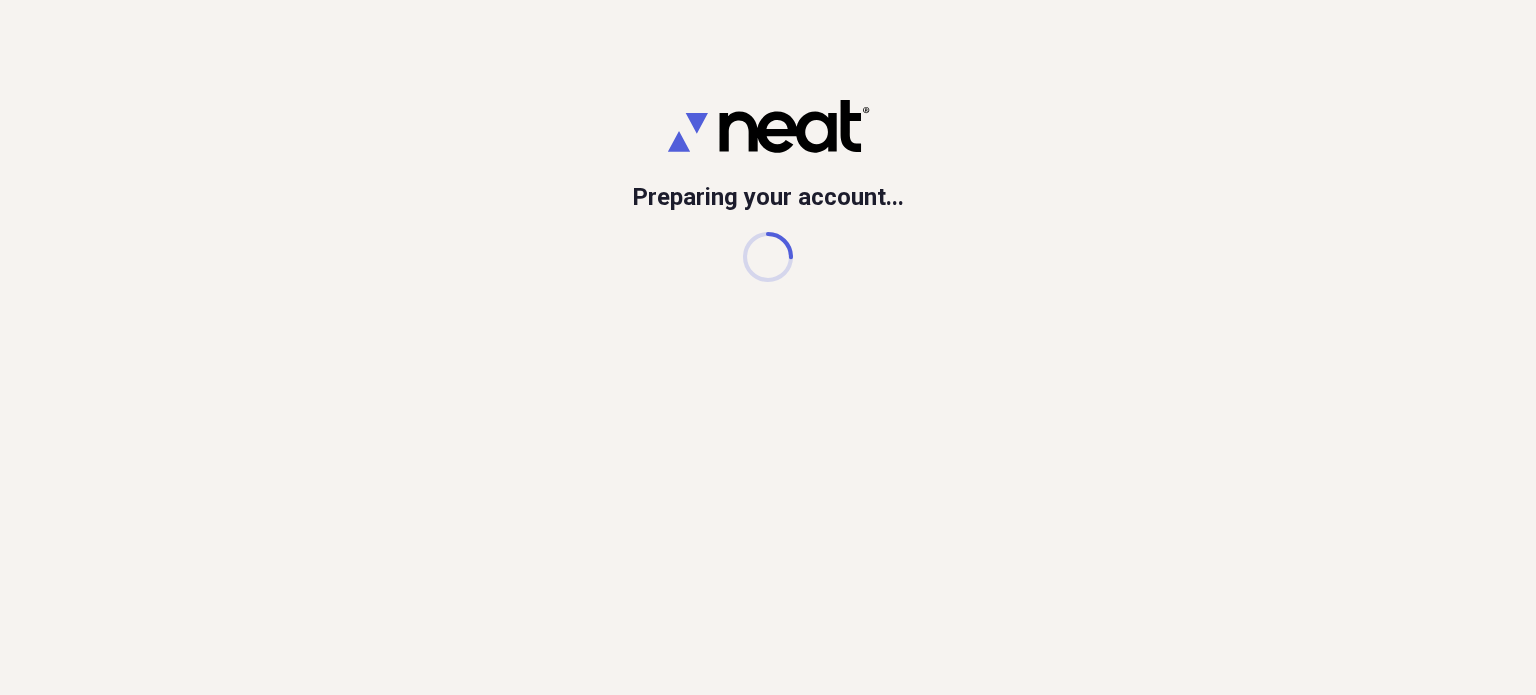 scroll, scrollTop: 0, scrollLeft: 0, axis: both 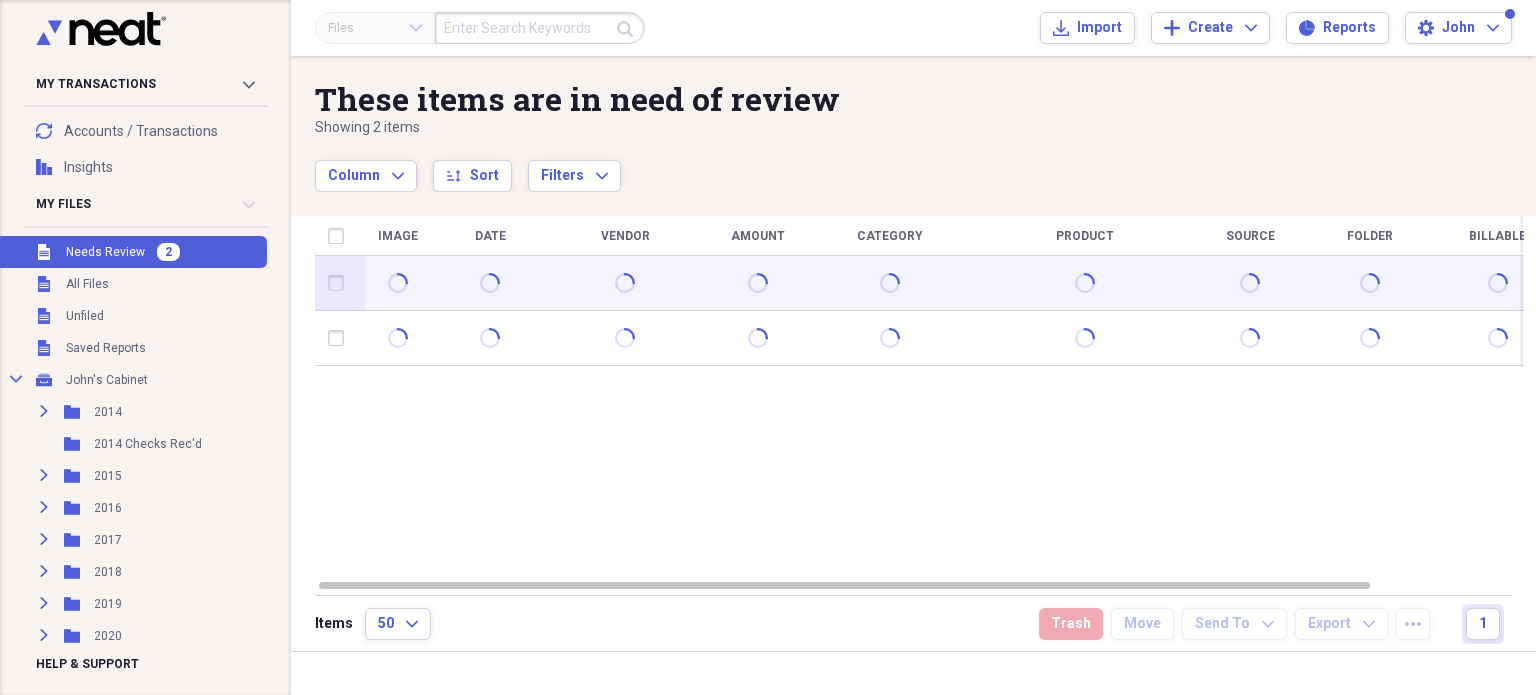 click at bounding box center [340, 283] 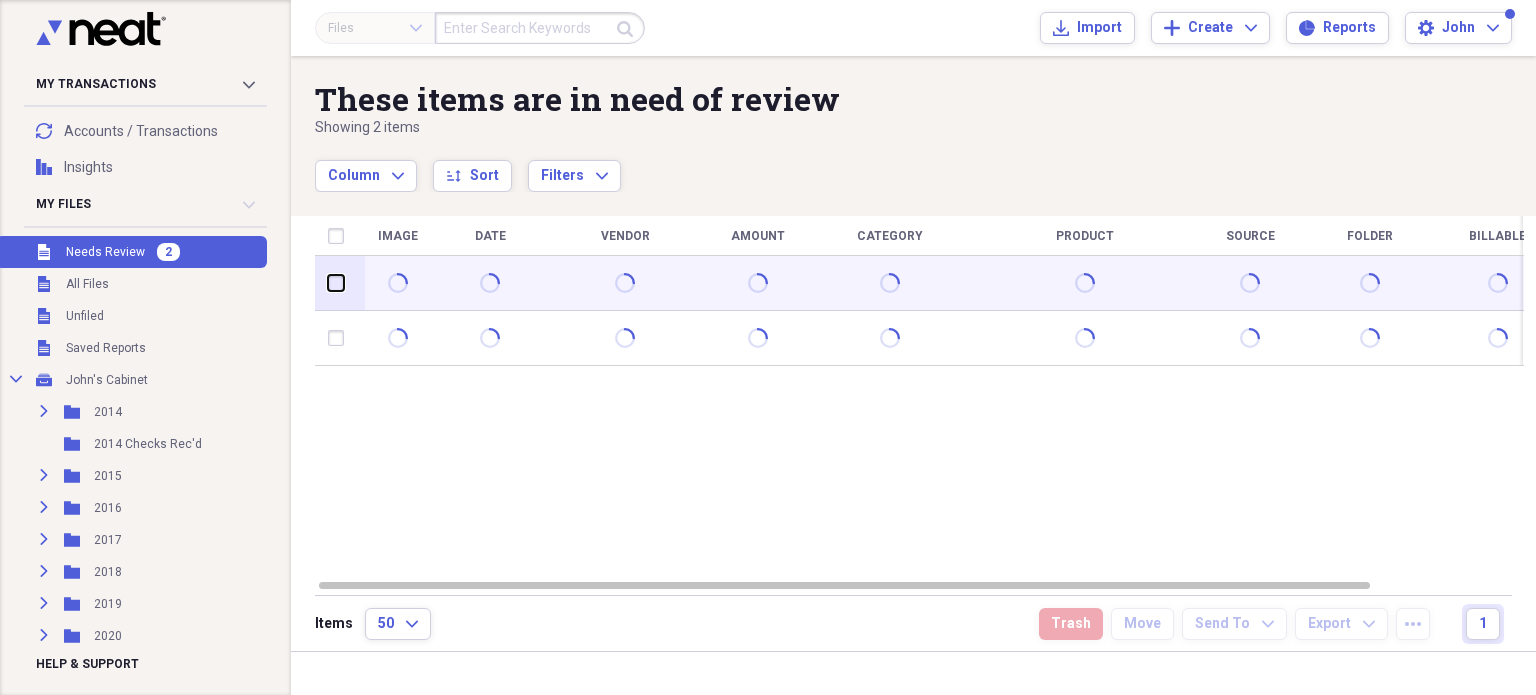 click at bounding box center (328, 283) 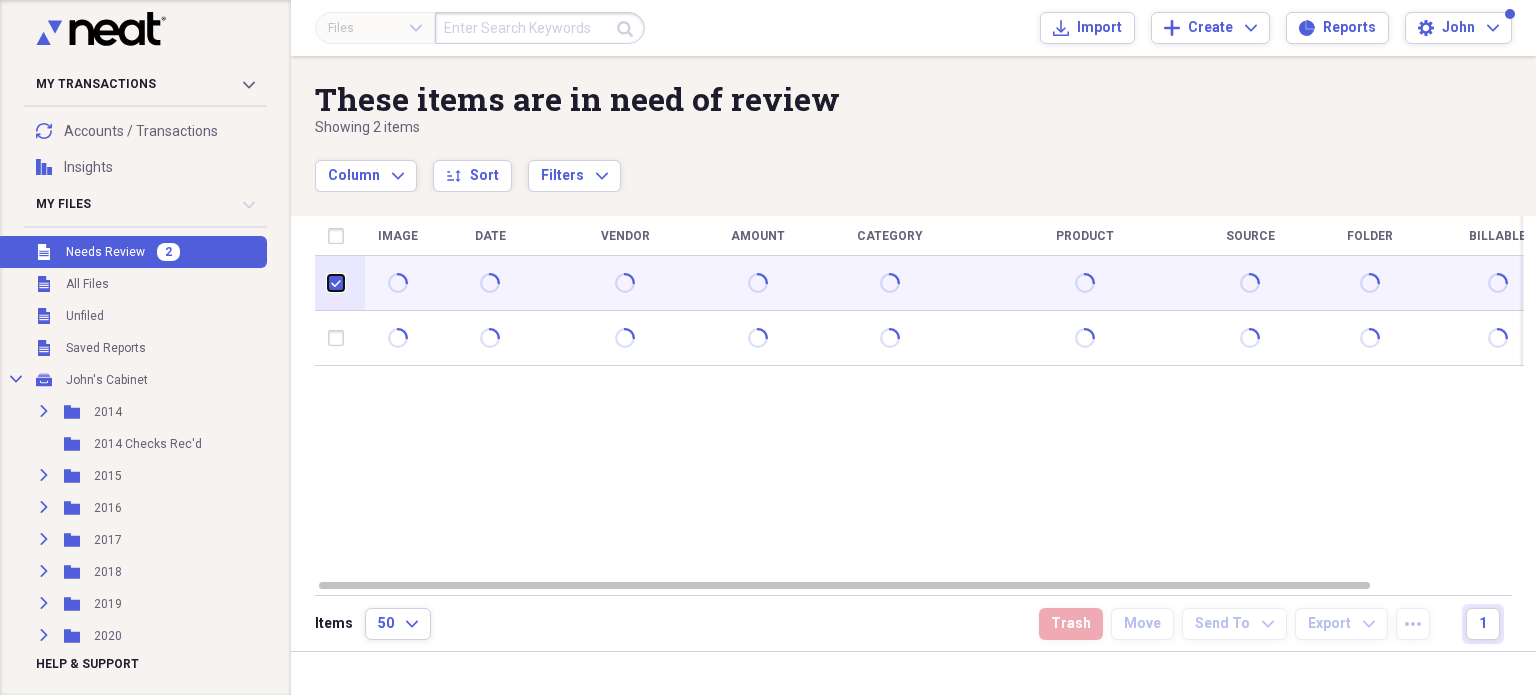 checkbox on "true" 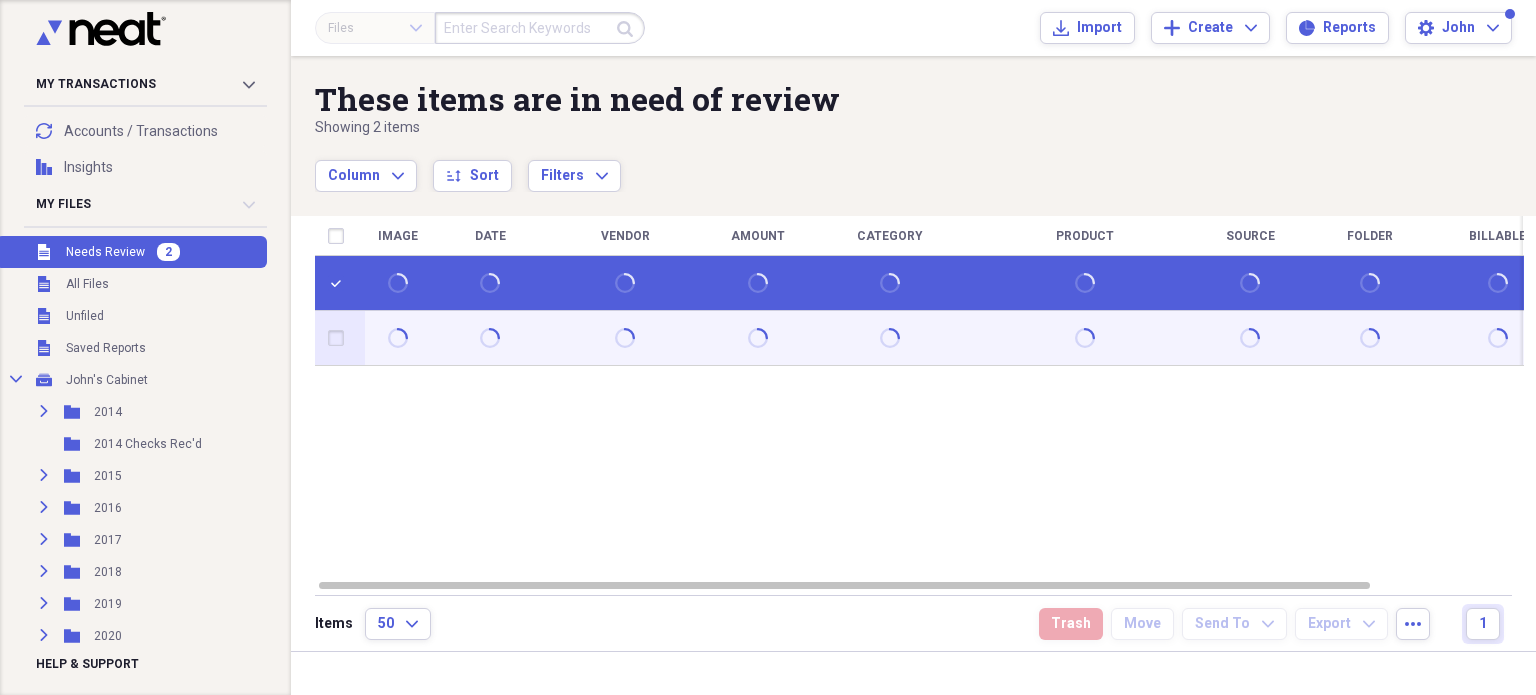 click at bounding box center [340, 338] 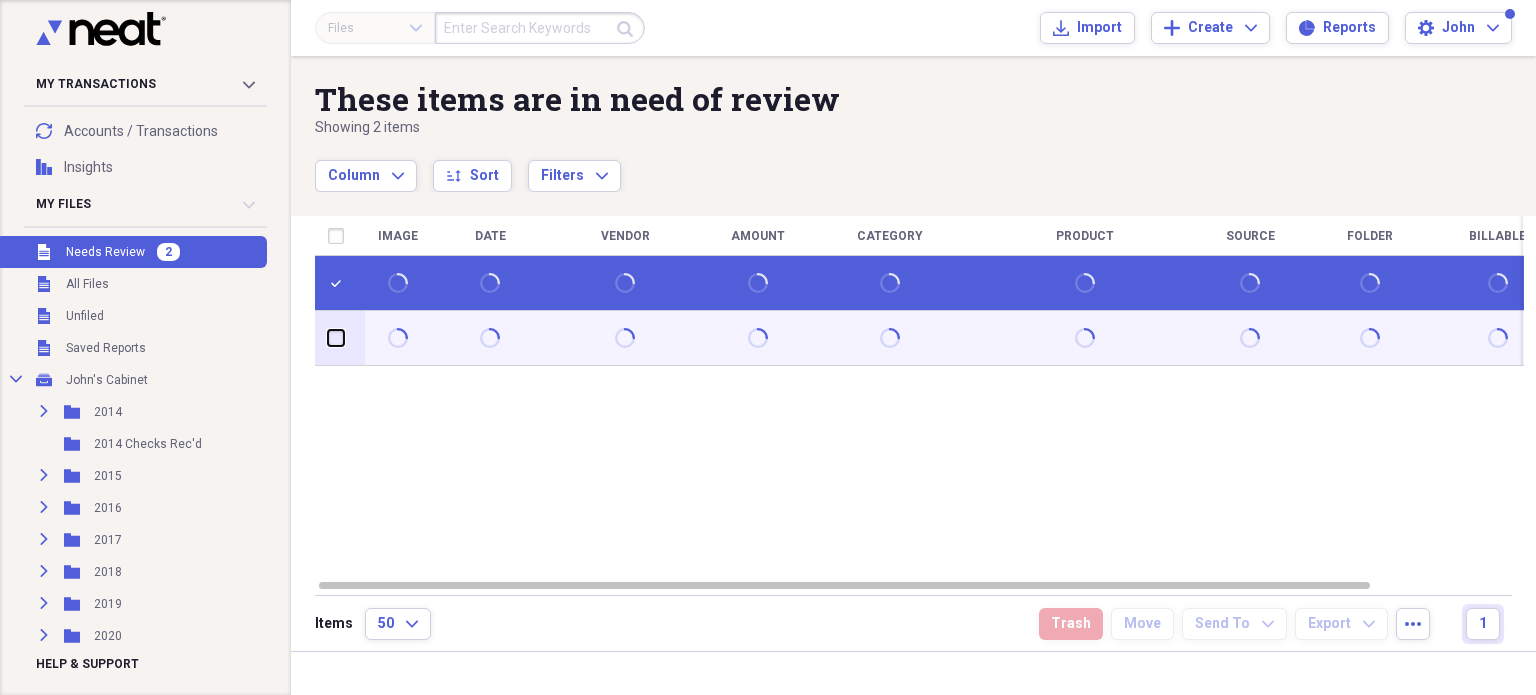 click at bounding box center [328, 338] 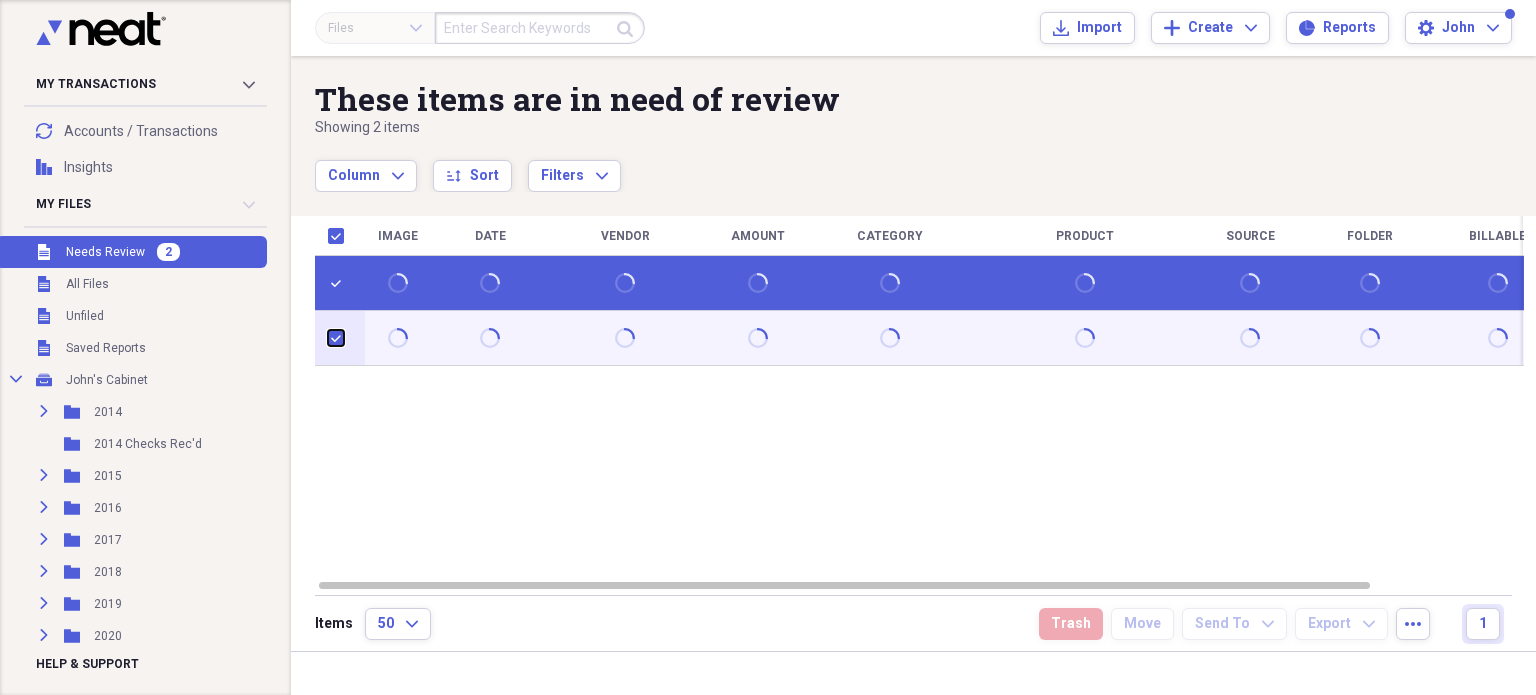 checkbox on "true" 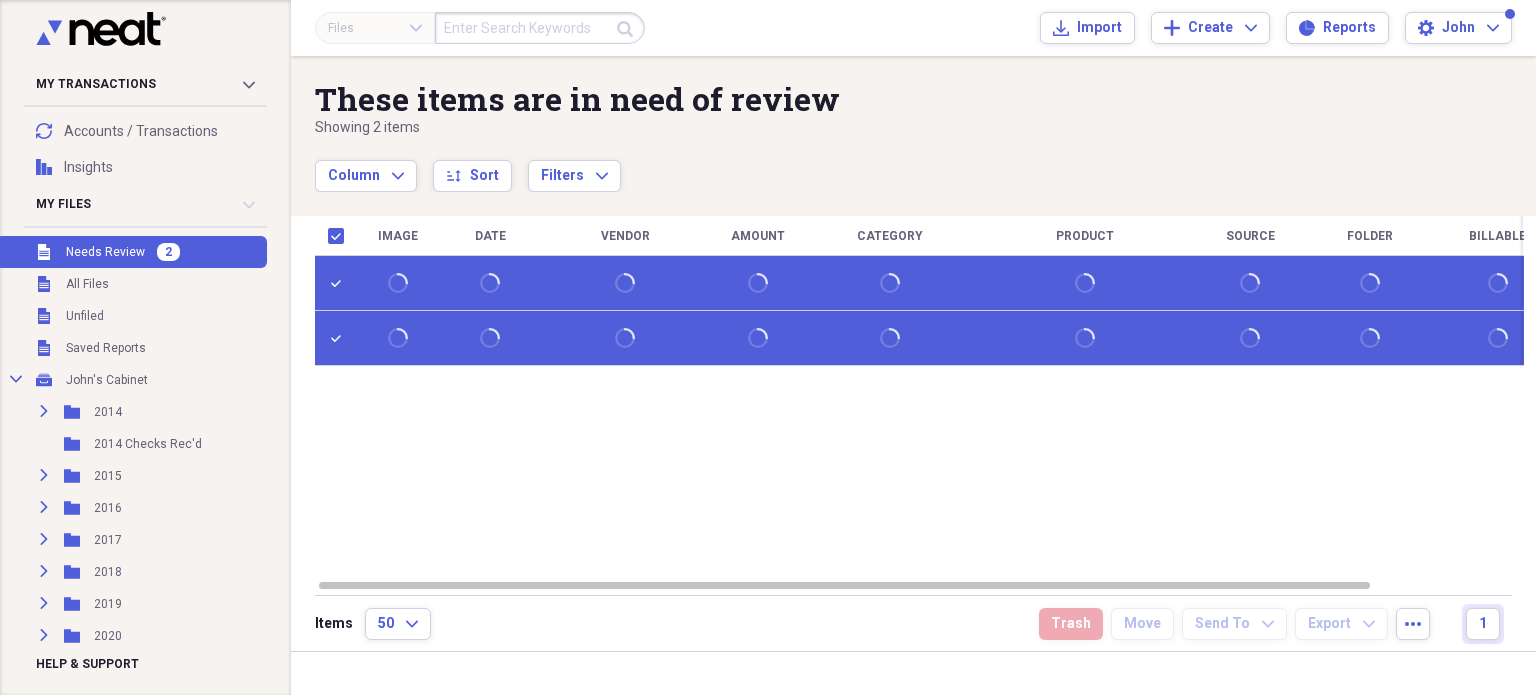 click at bounding box center [340, 283] 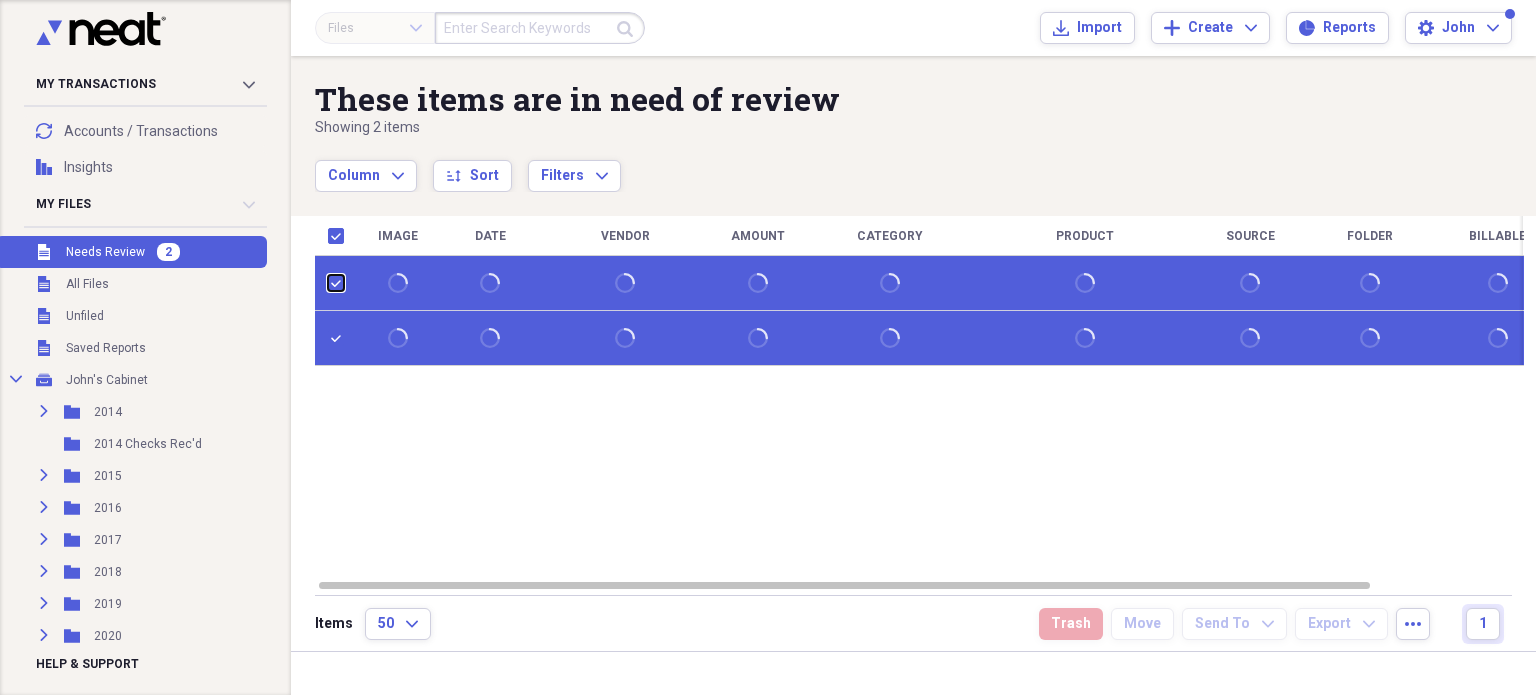 click at bounding box center [328, 283] 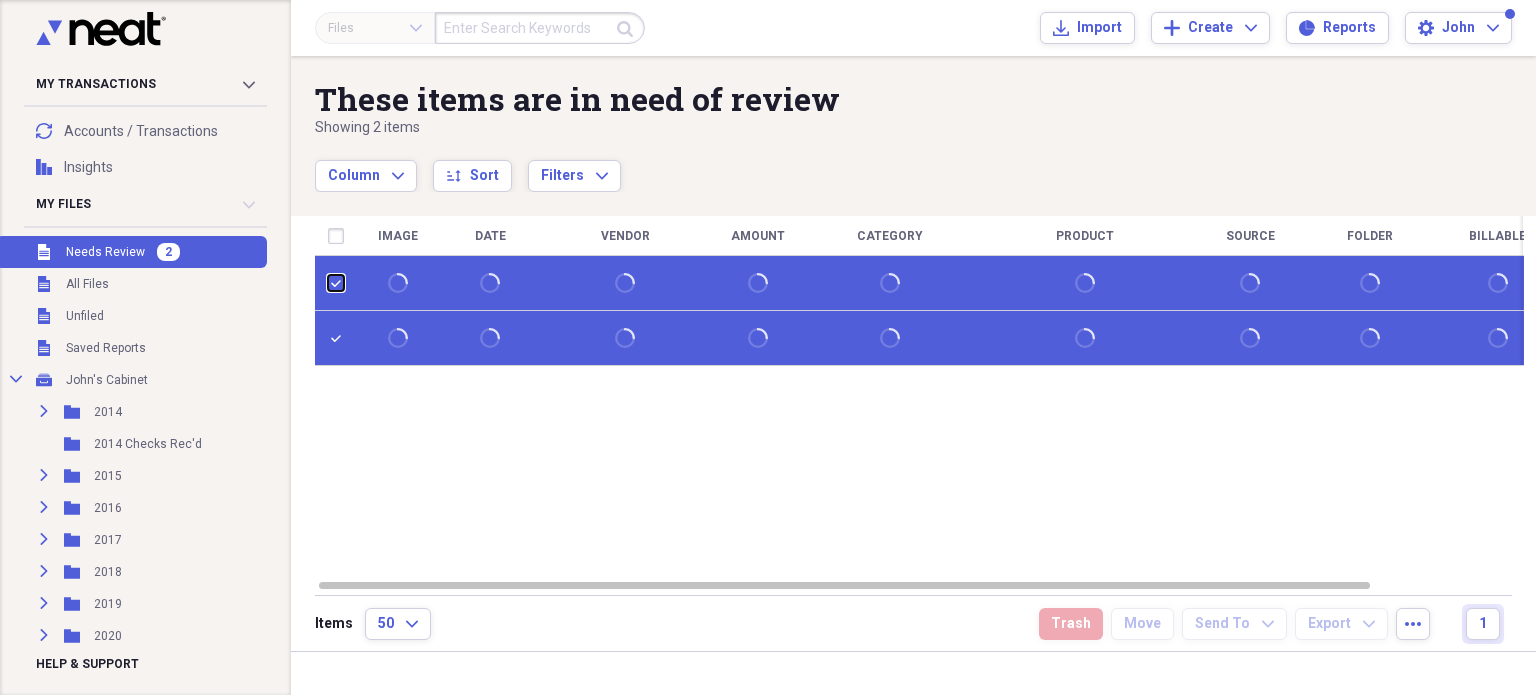 checkbox on "false" 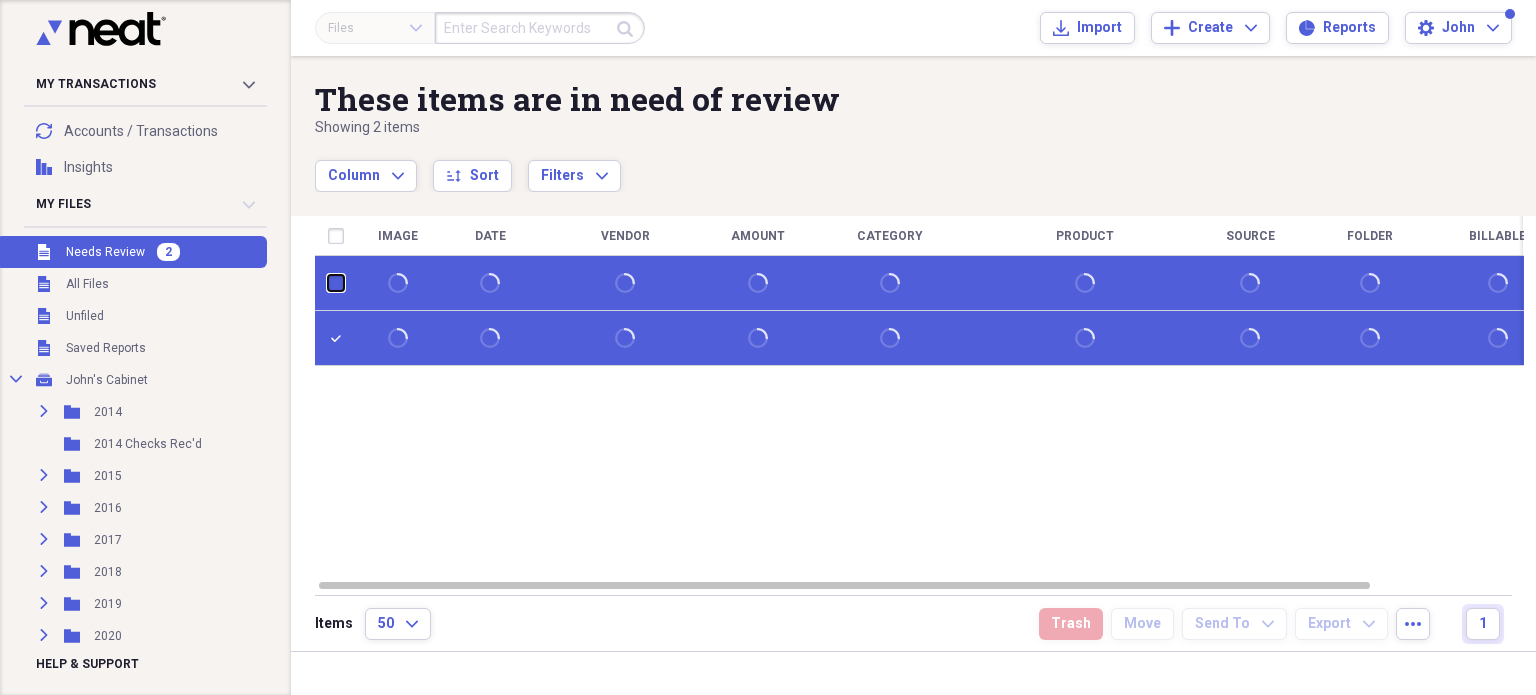 checkbox on "false" 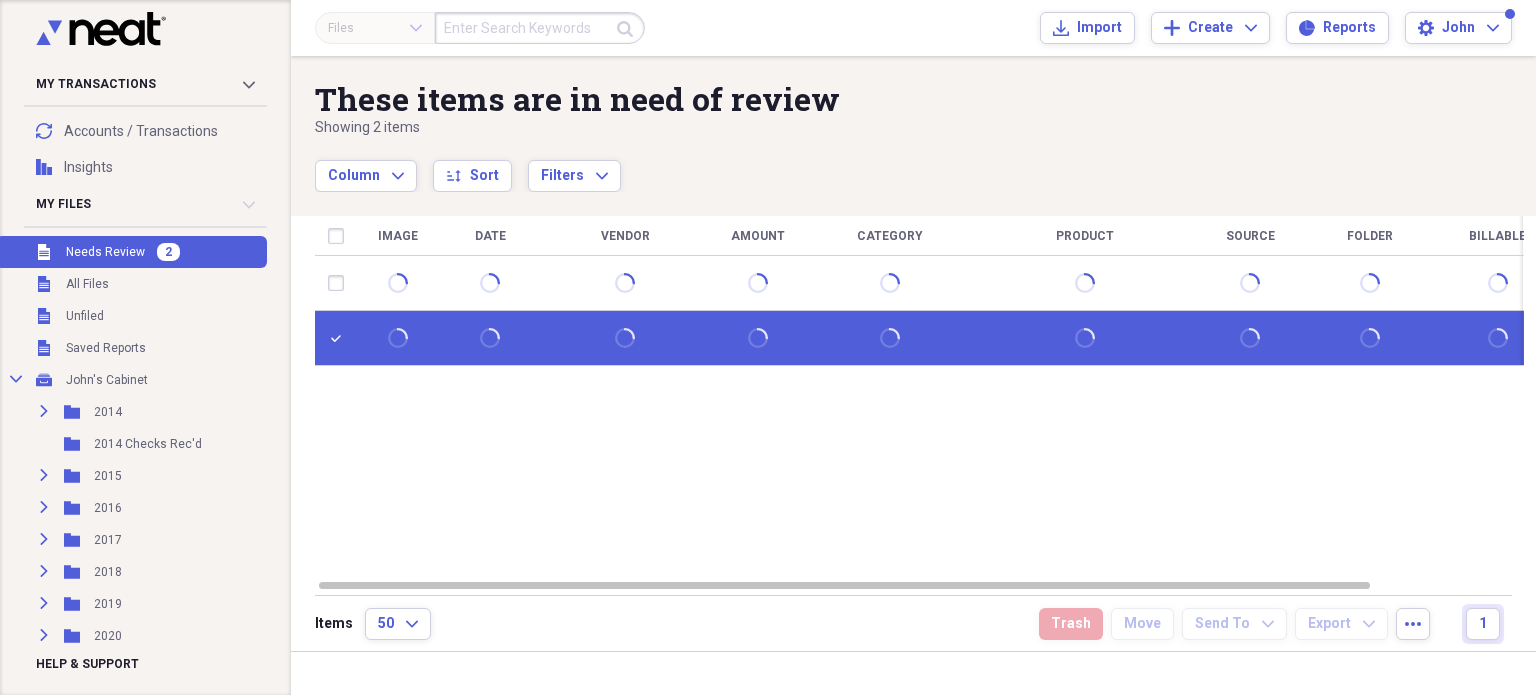 click at bounding box center (340, 338) 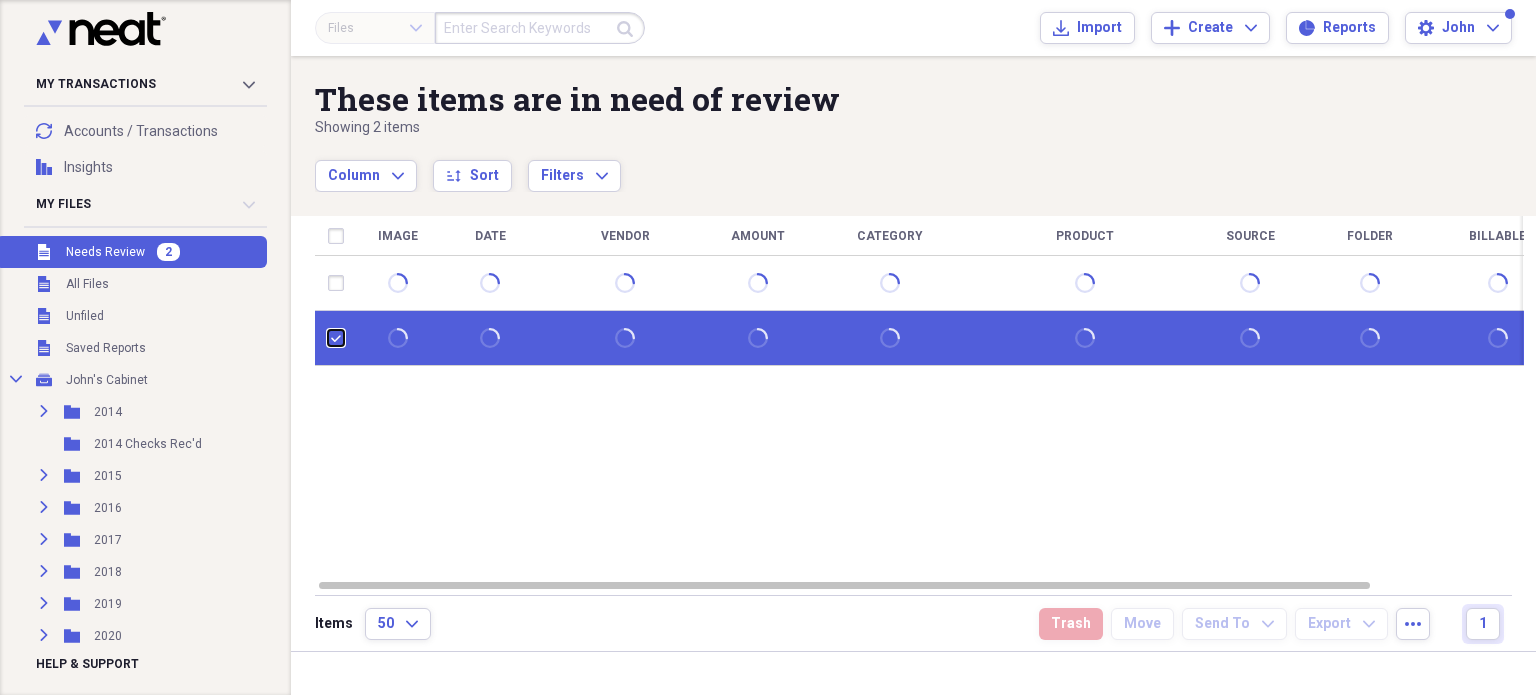 click at bounding box center (328, 338) 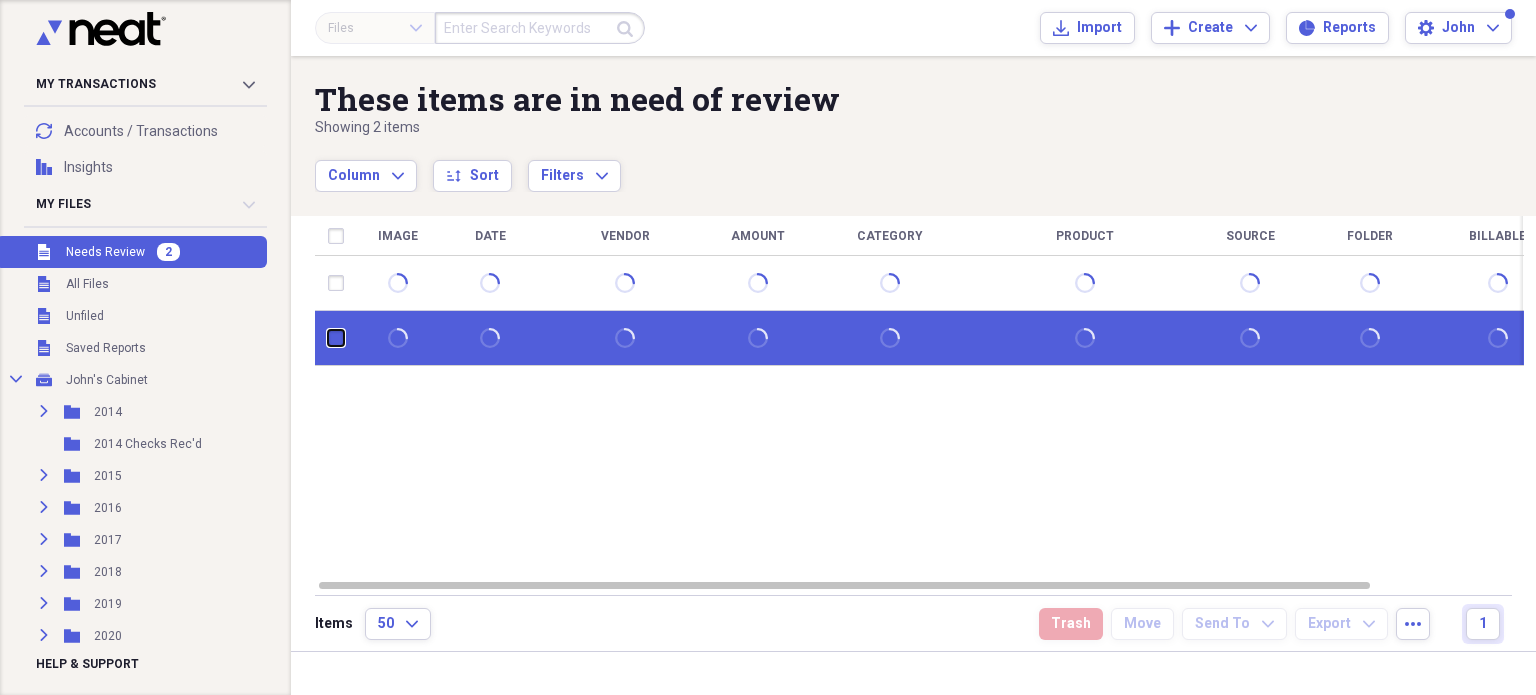checkbox on "false" 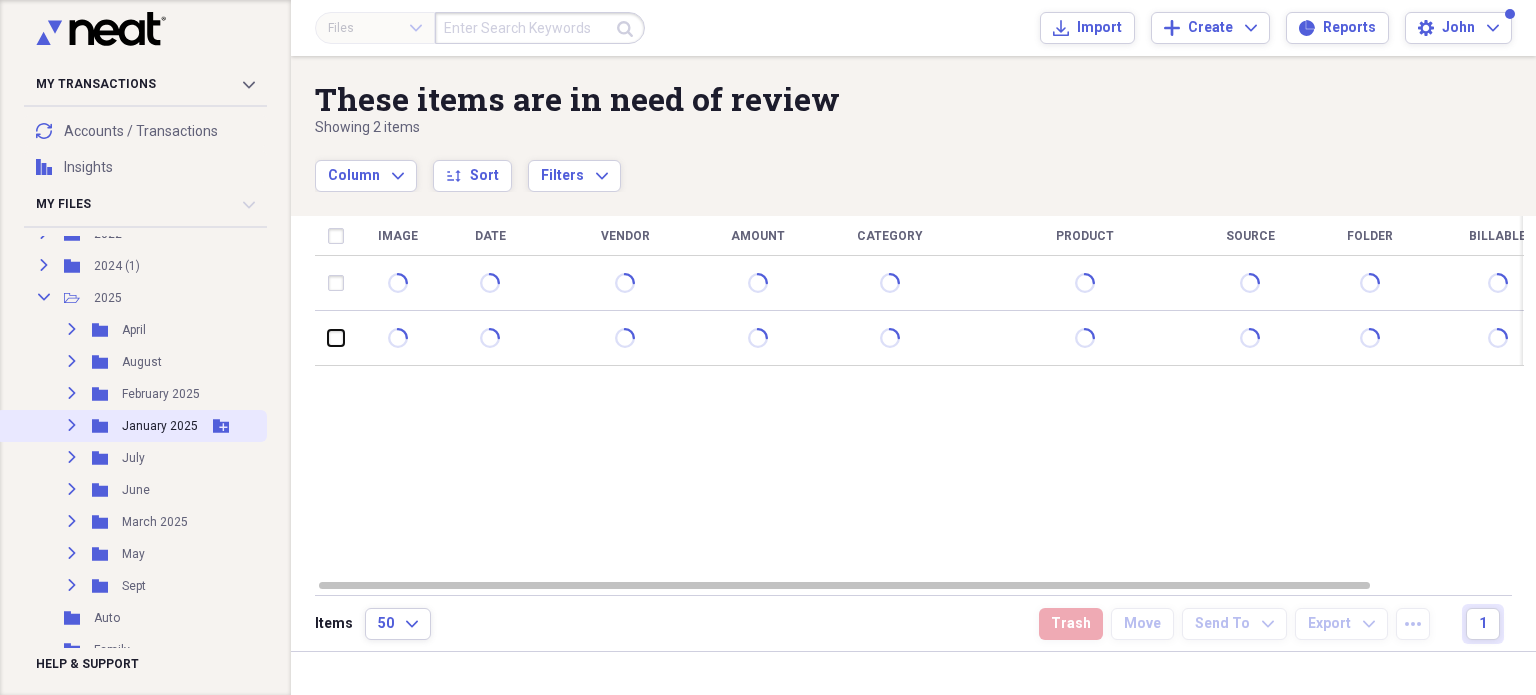 scroll, scrollTop: 500, scrollLeft: 0, axis: vertical 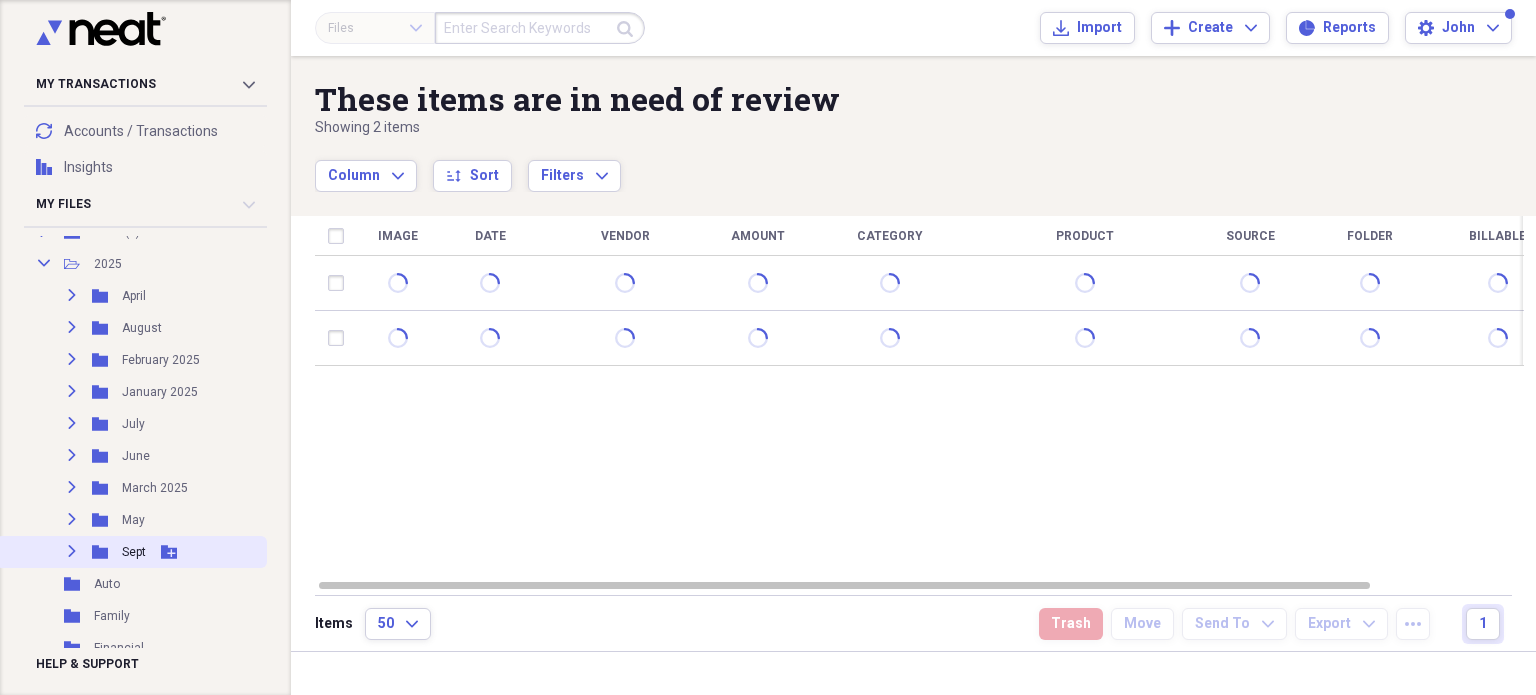 click 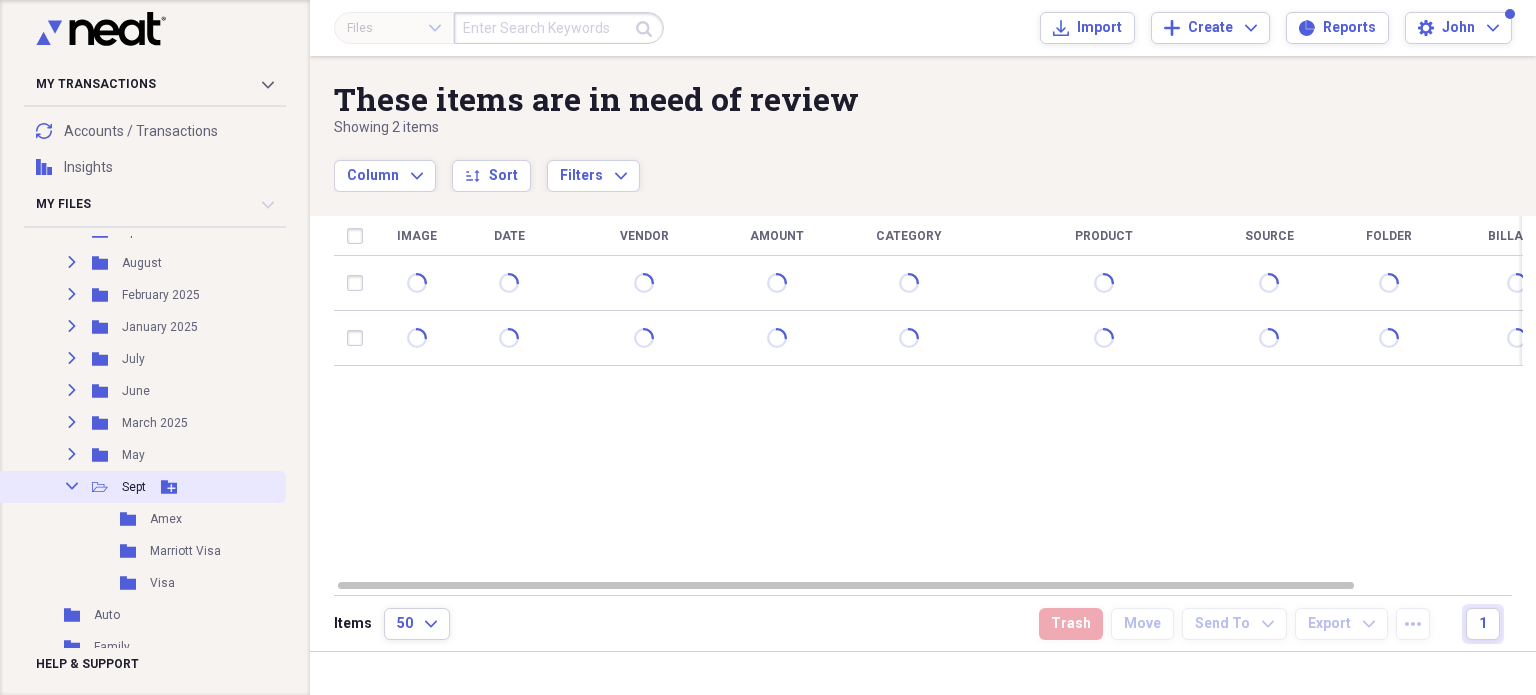 scroll, scrollTop: 600, scrollLeft: 0, axis: vertical 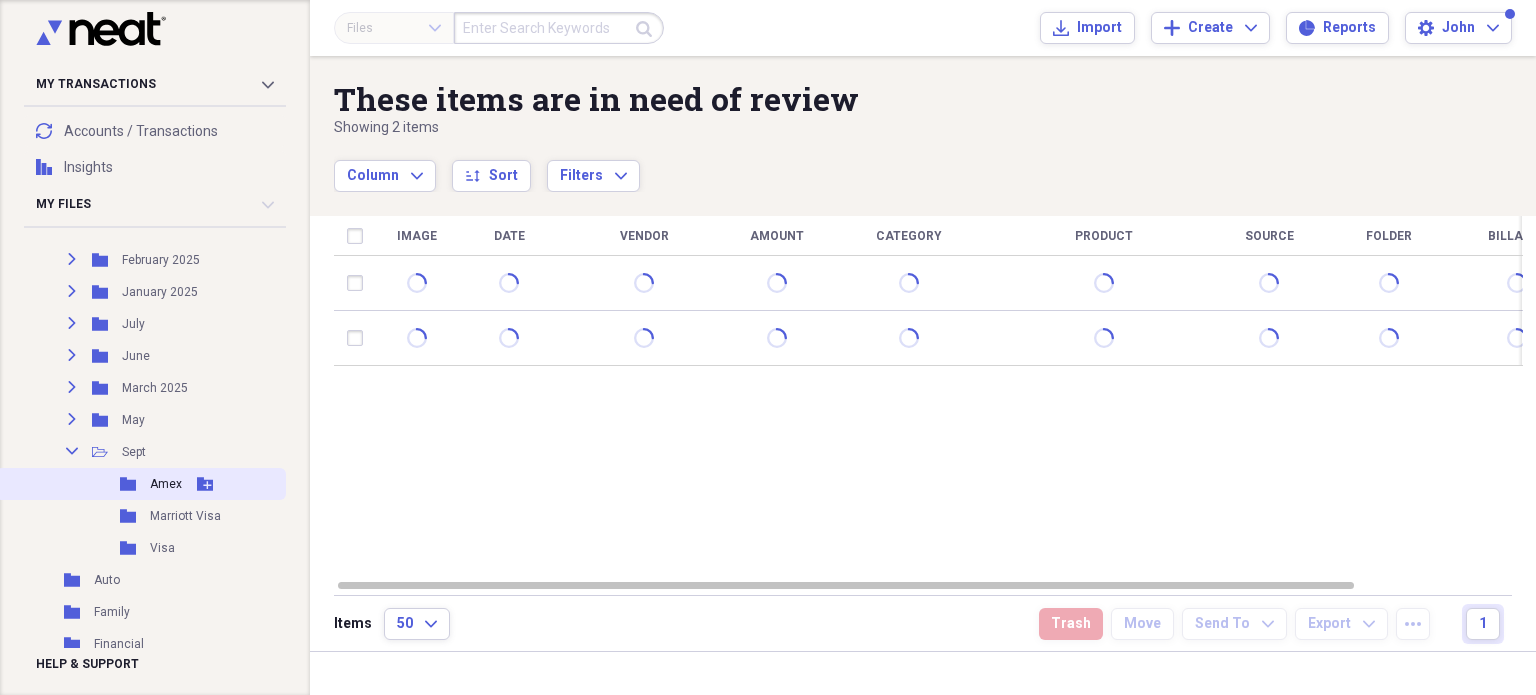 click on "Amex" at bounding box center [166, 484] 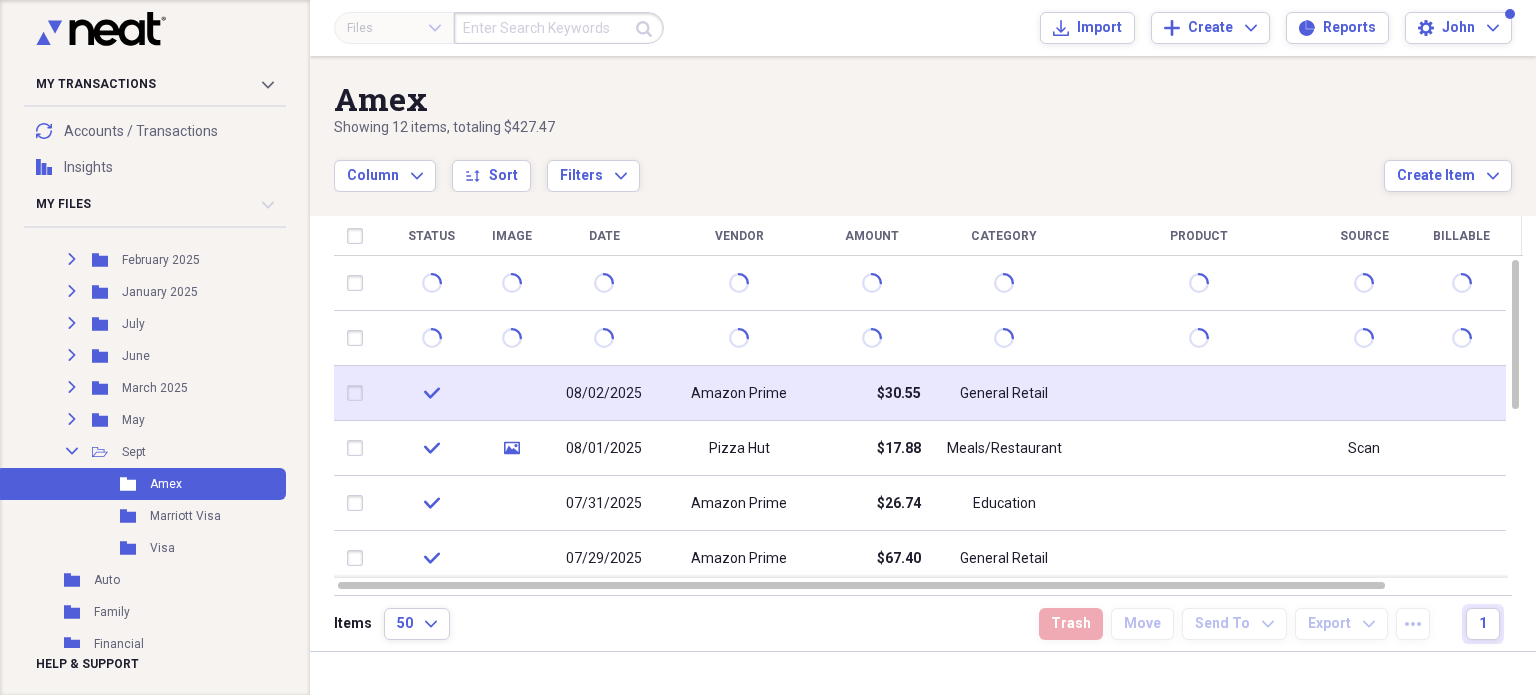 click on "08/02/2025" at bounding box center [604, 394] 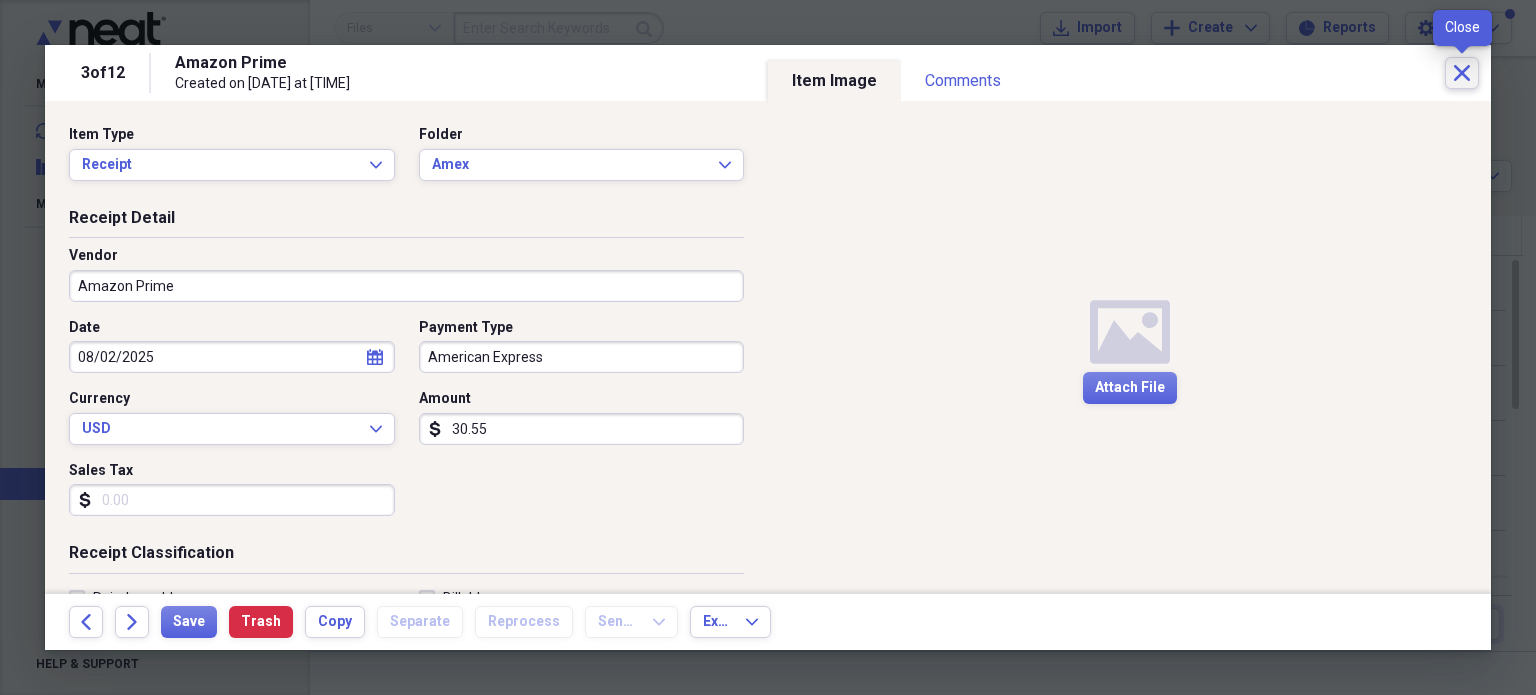 click on "Close" 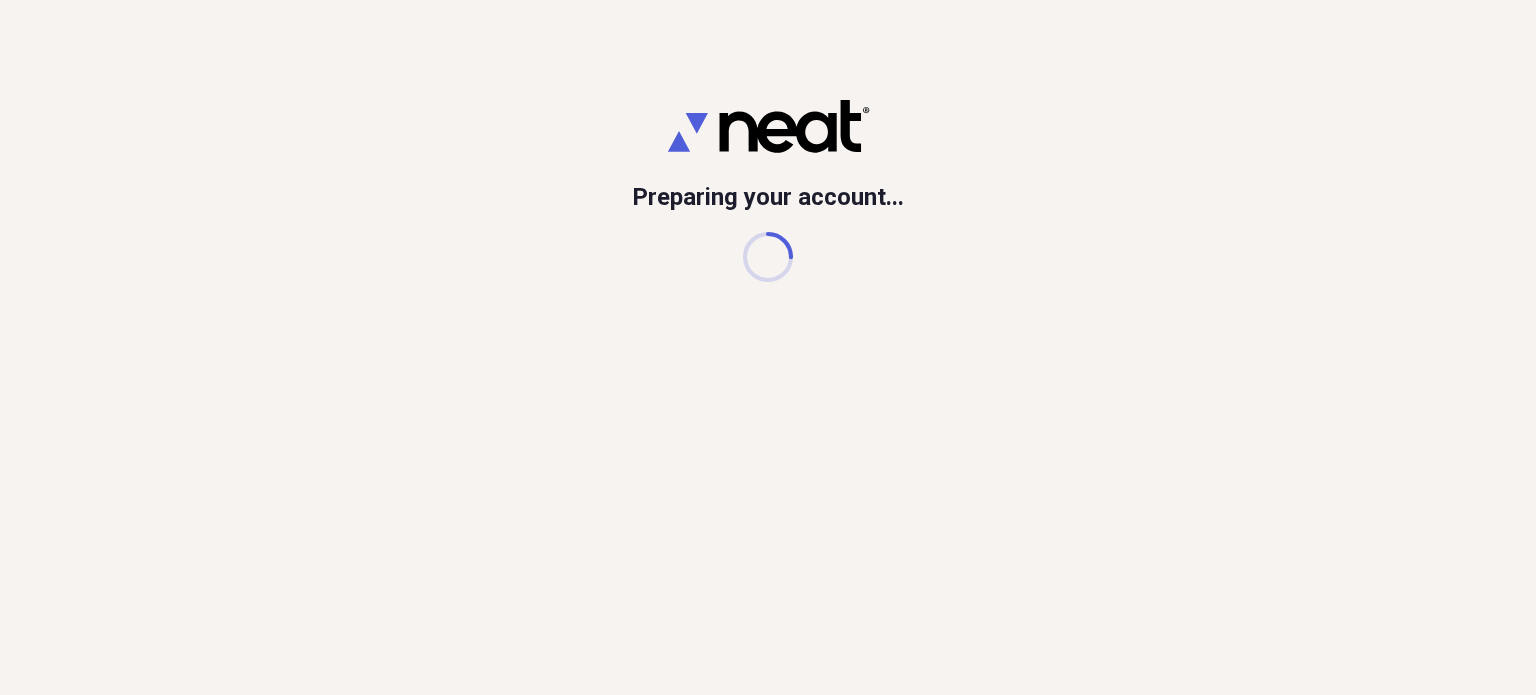scroll, scrollTop: 0, scrollLeft: 0, axis: both 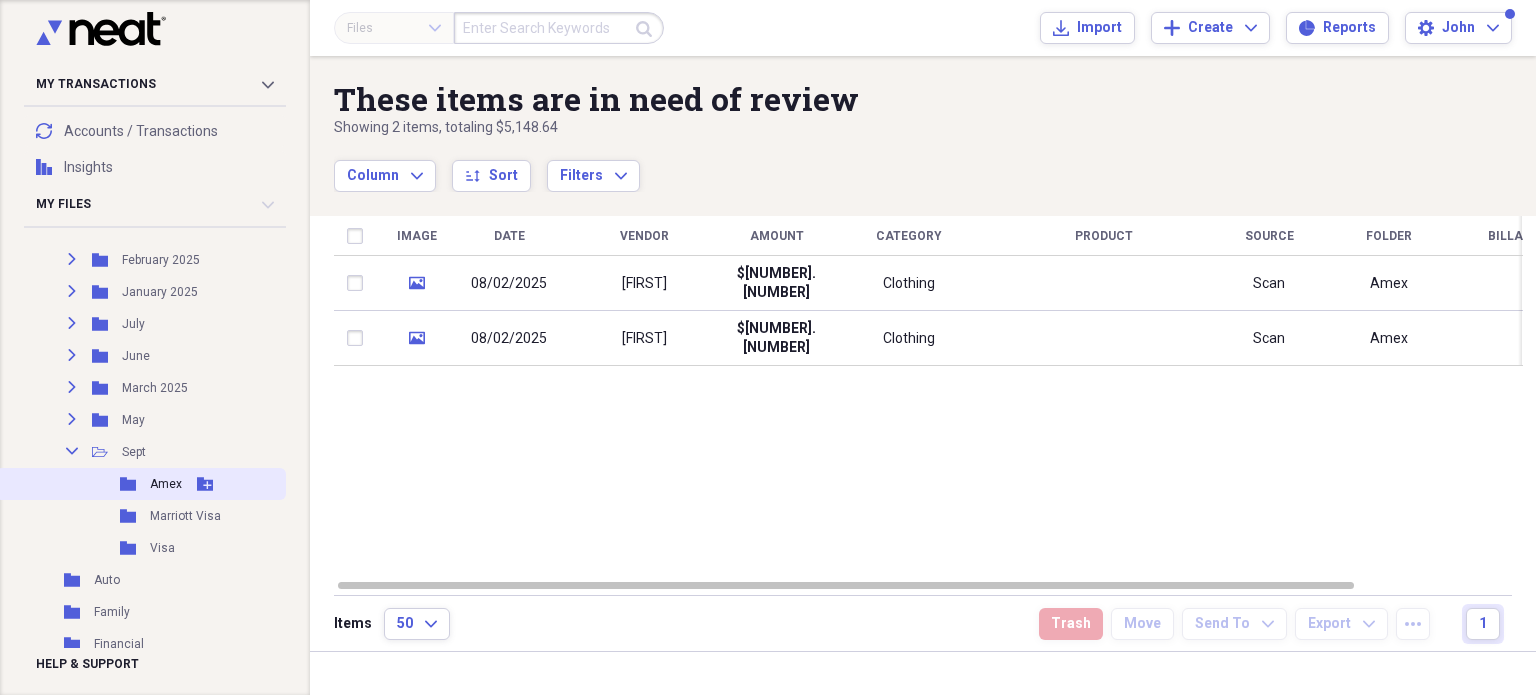 click on "Amex" at bounding box center [166, 484] 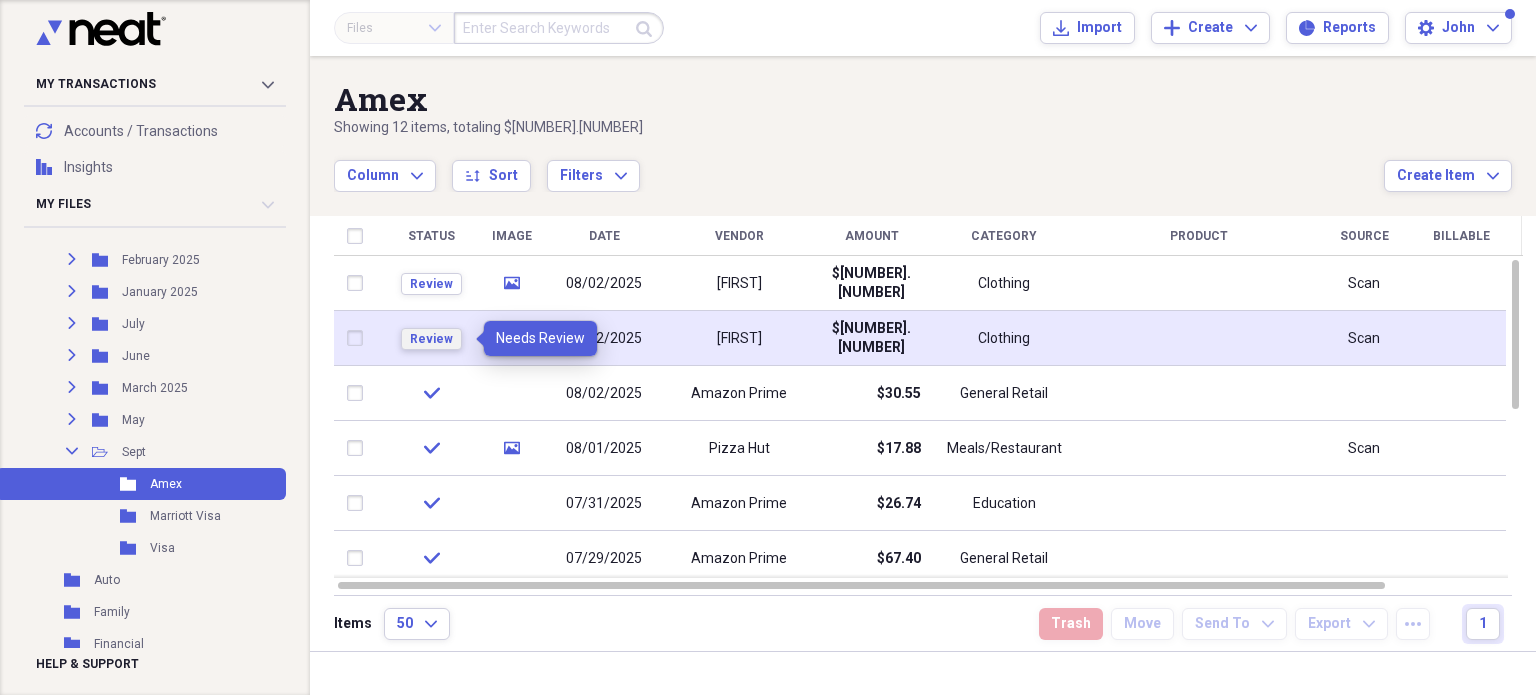 click on "Review" at bounding box center [431, 339] 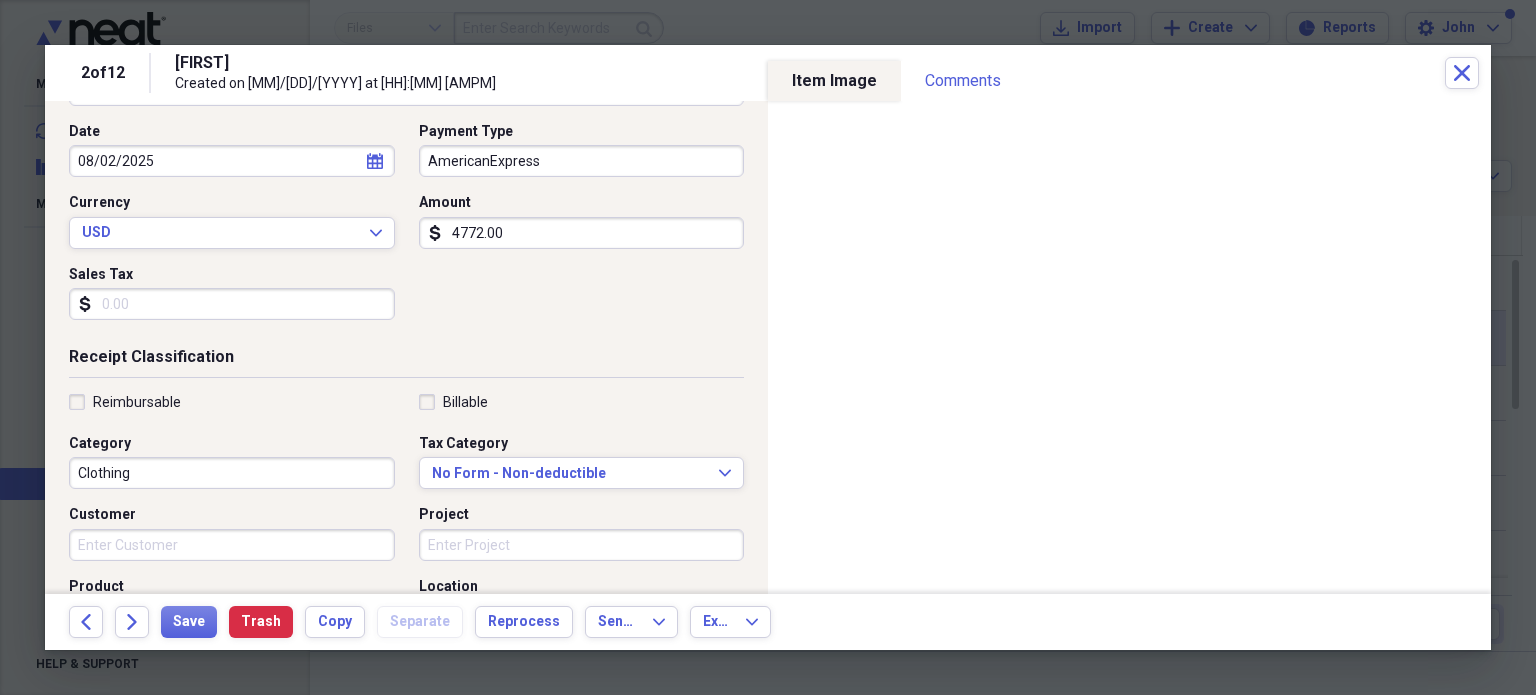scroll, scrollTop: 200, scrollLeft: 0, axis: vertical 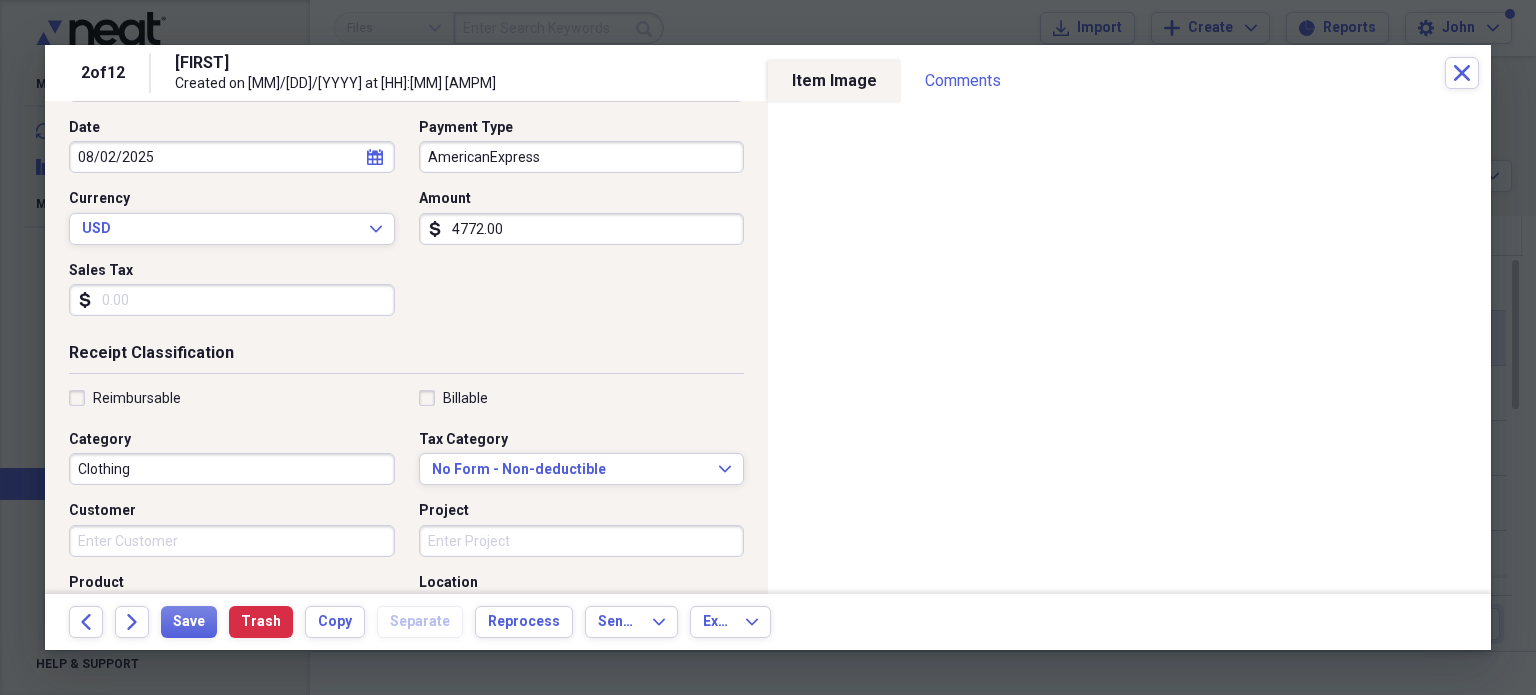 click on "Clothing" at bounding box center [232, 469] 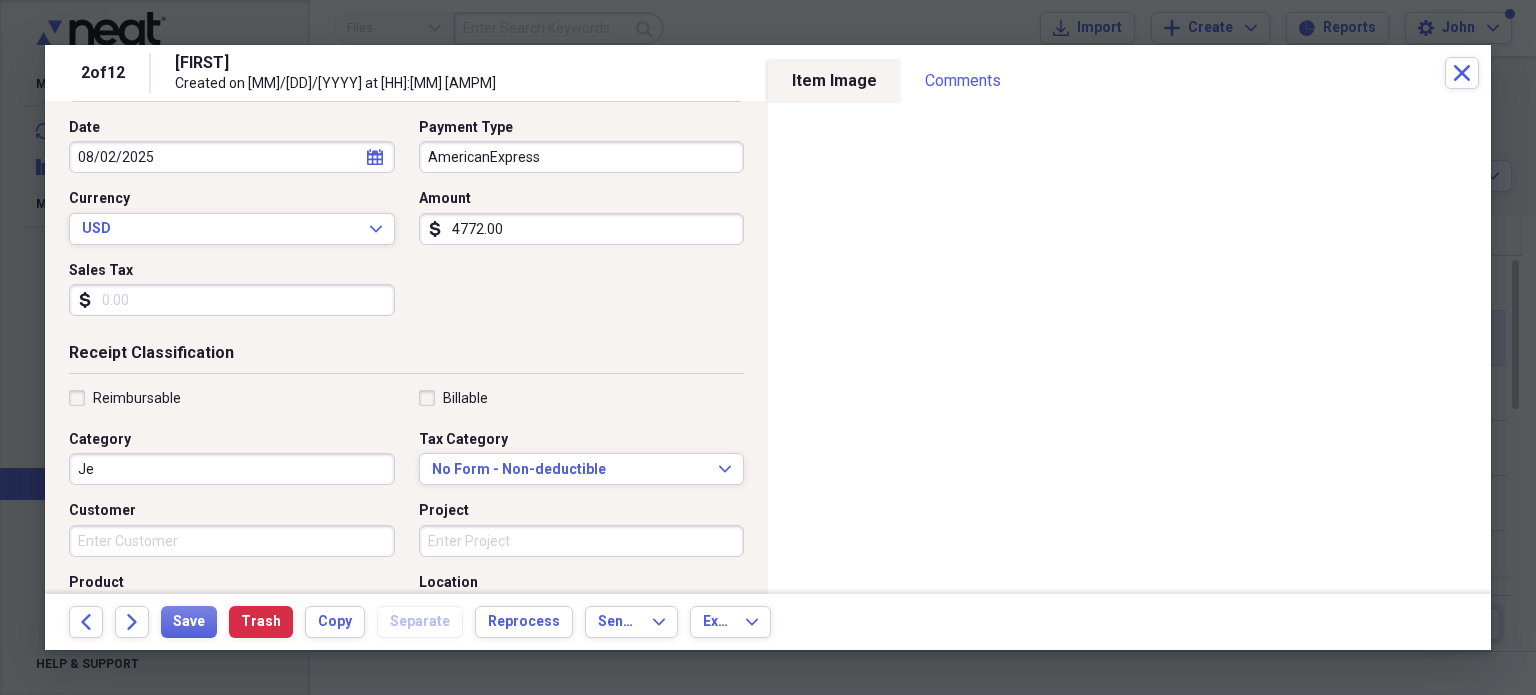 type on "J" 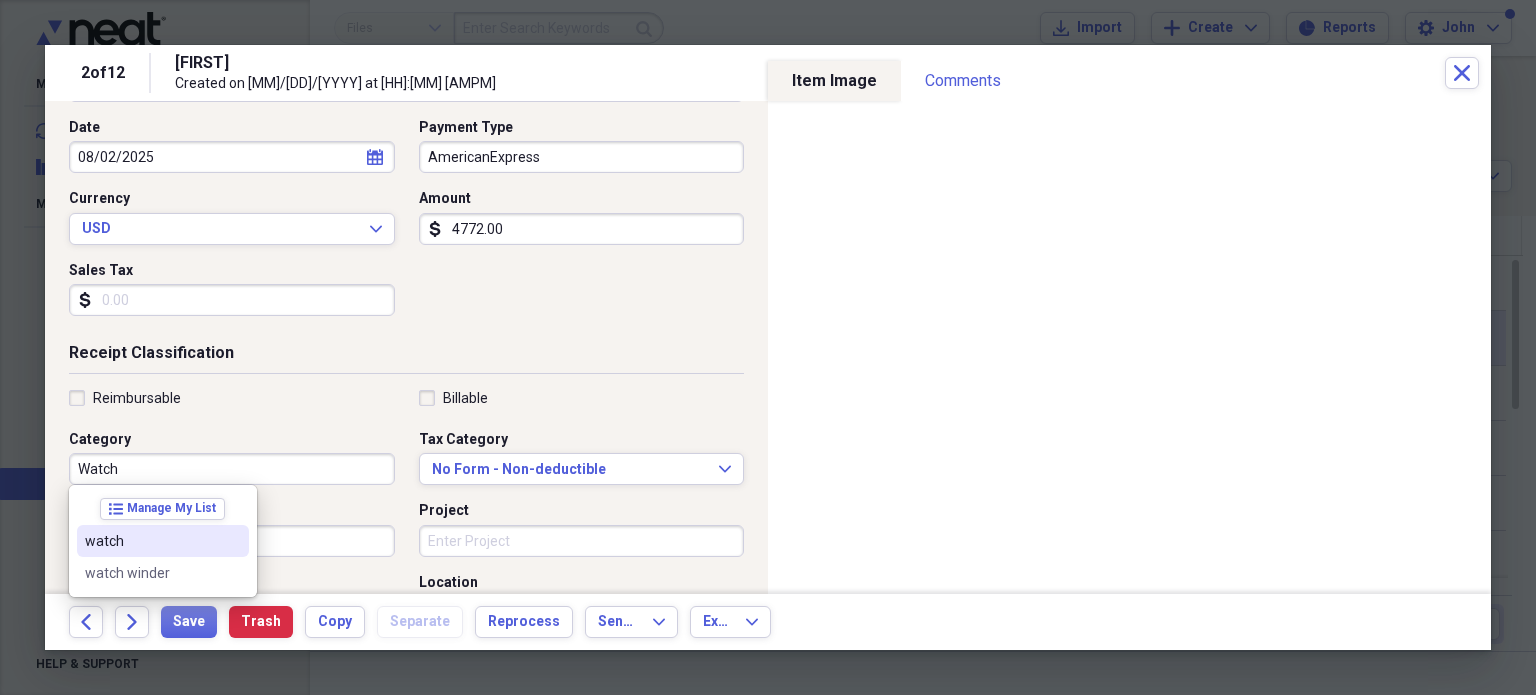 click on "watch" at bounding box center [151, 541] 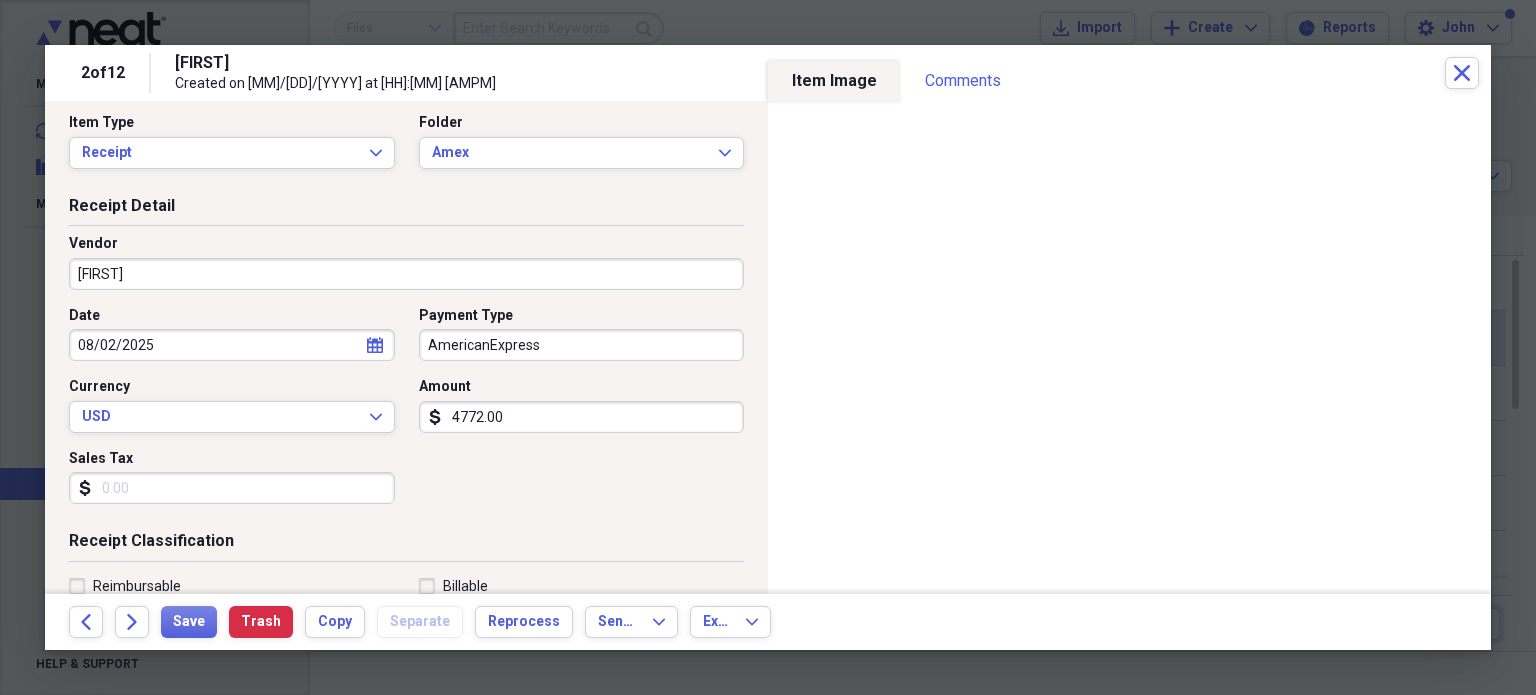 scroll, scrollTop: 0, scrollLeft: 0, axis: both 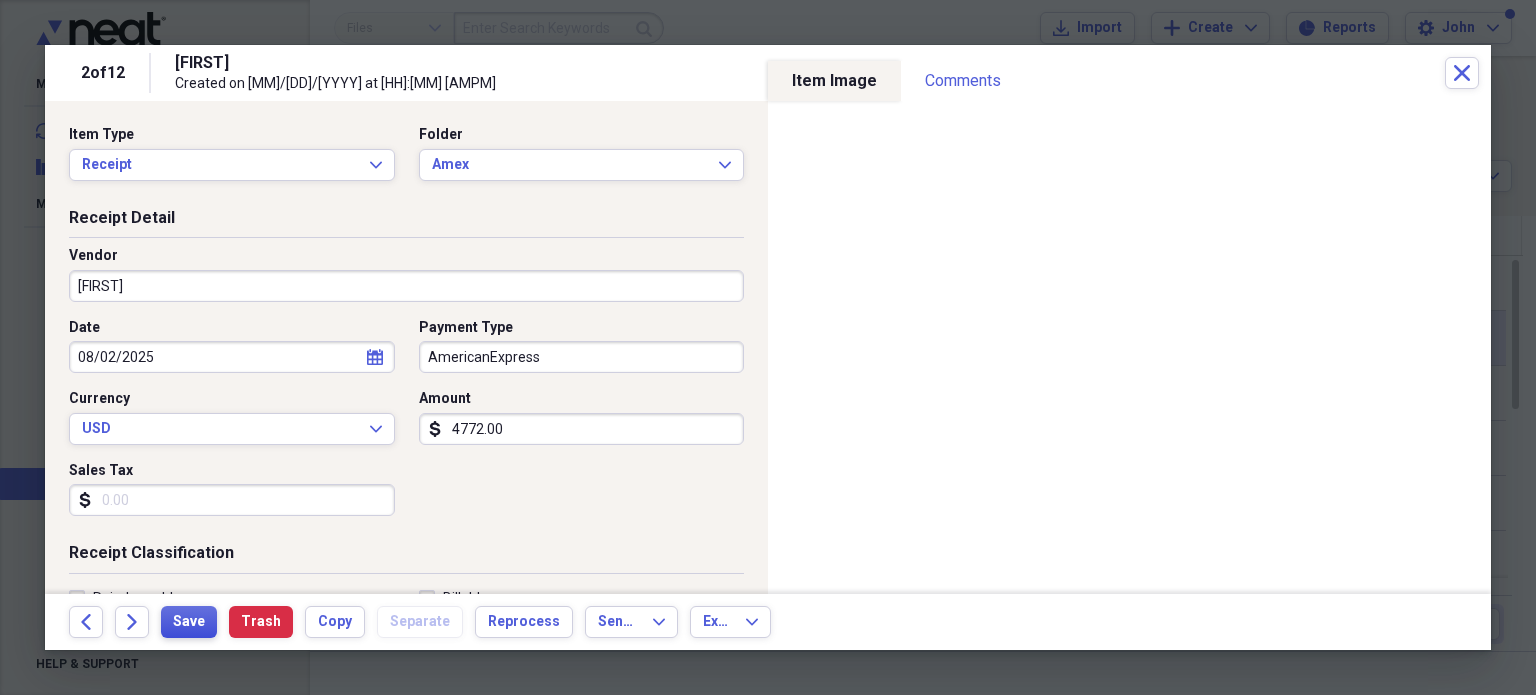 click on "Save" at bounding box center [189, 622] 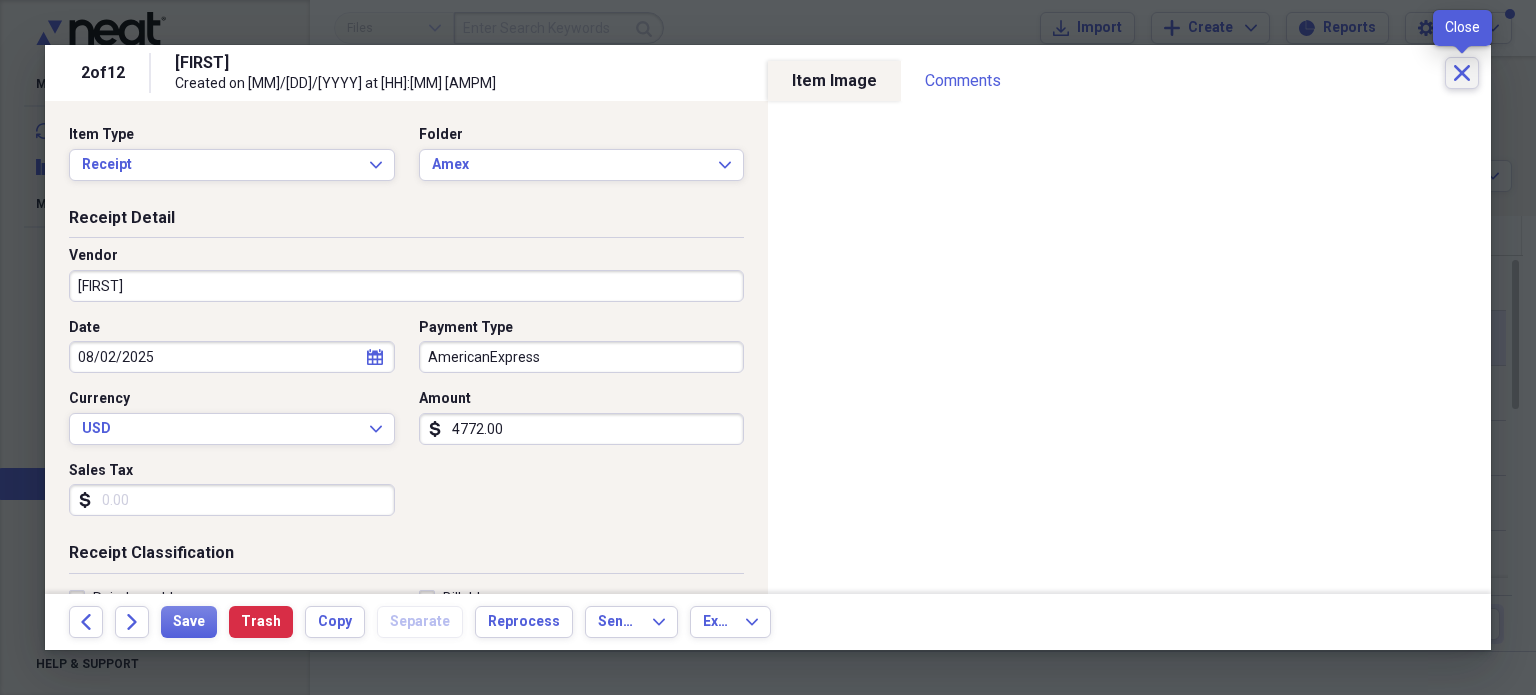 click 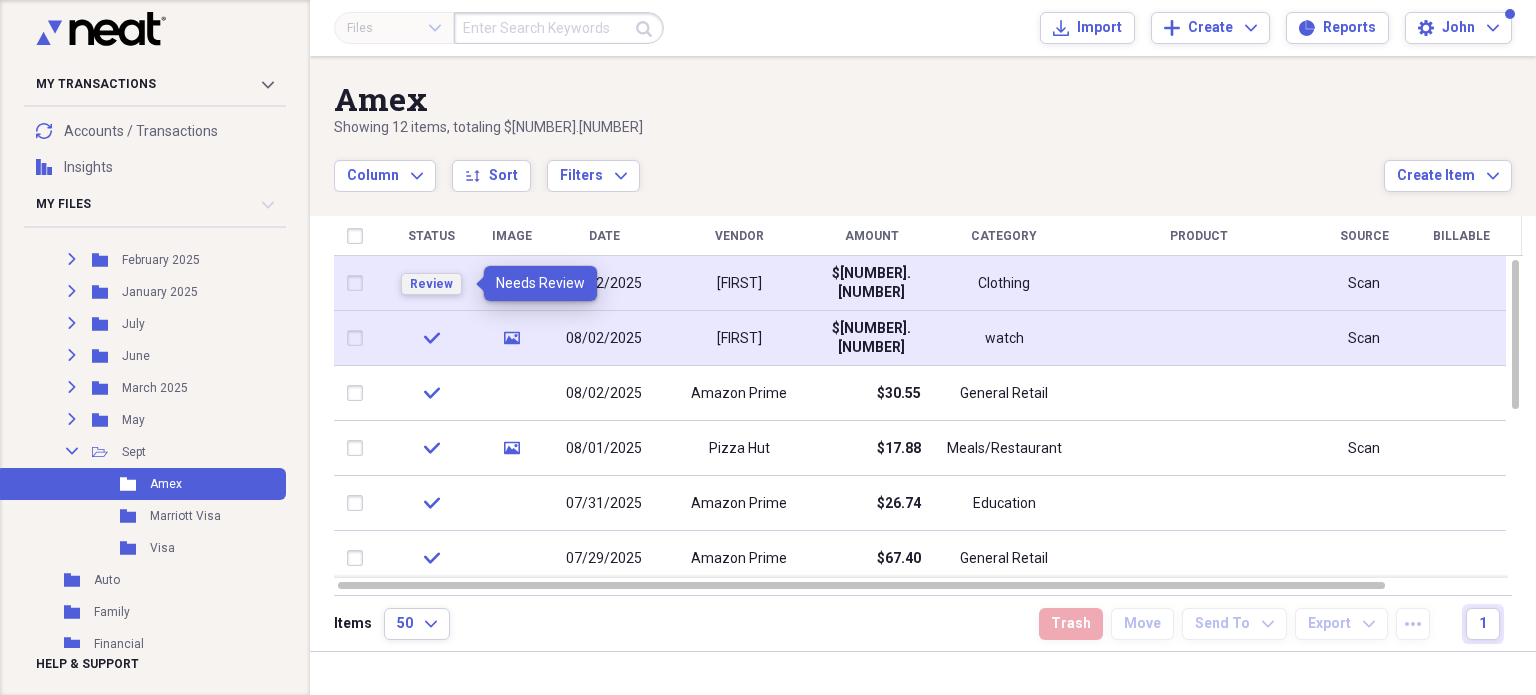 click on "Review" at bounding box center [431, 284] 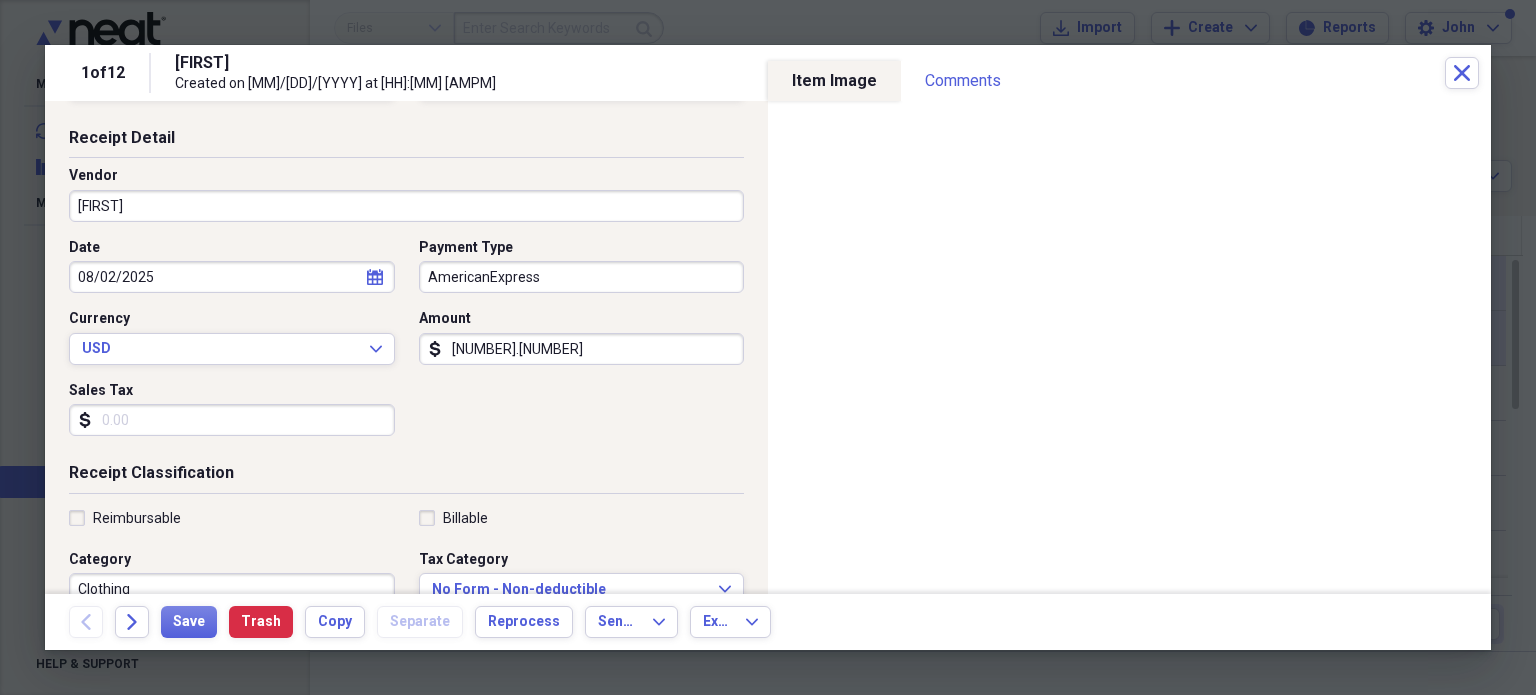 scroll, scrollTop: 200, scrollLeft: 0, axis: vertical 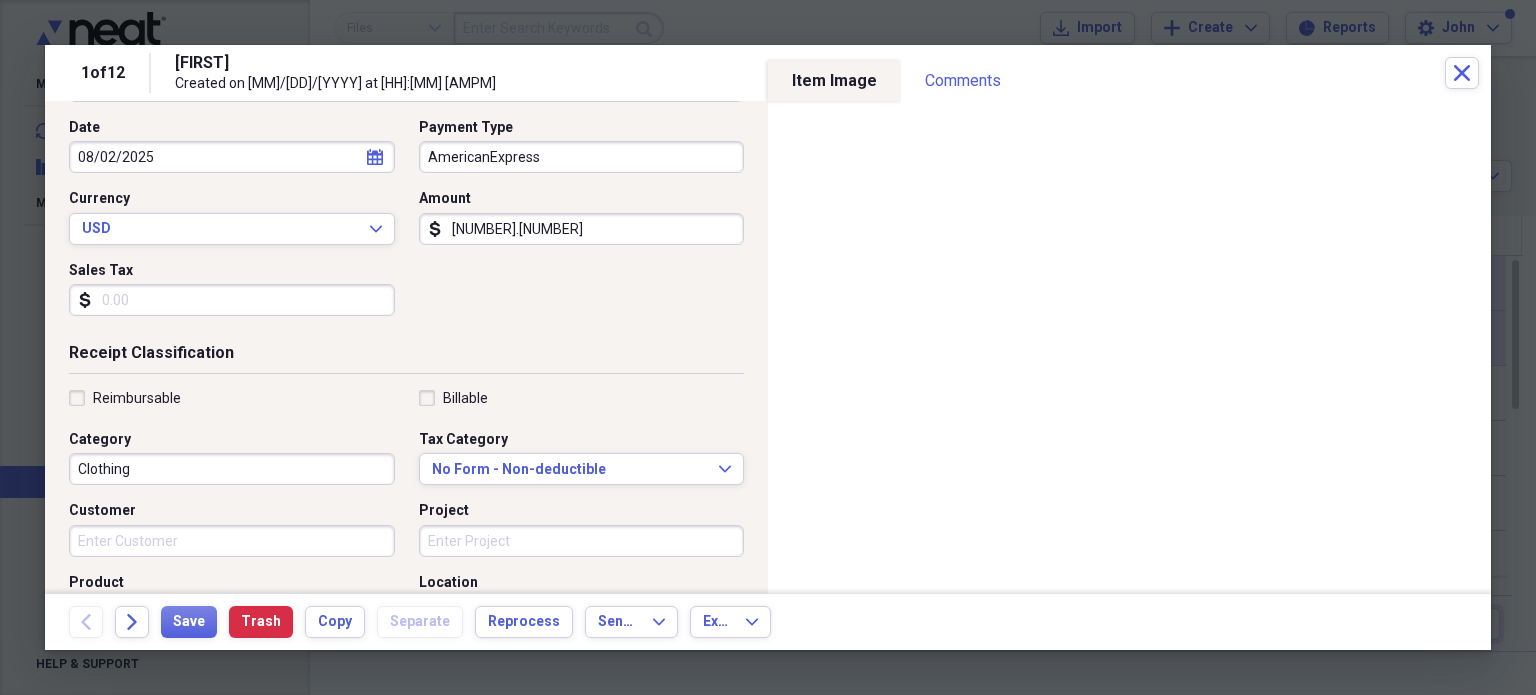 click on "Clothing" at bounding box center (232, 469) 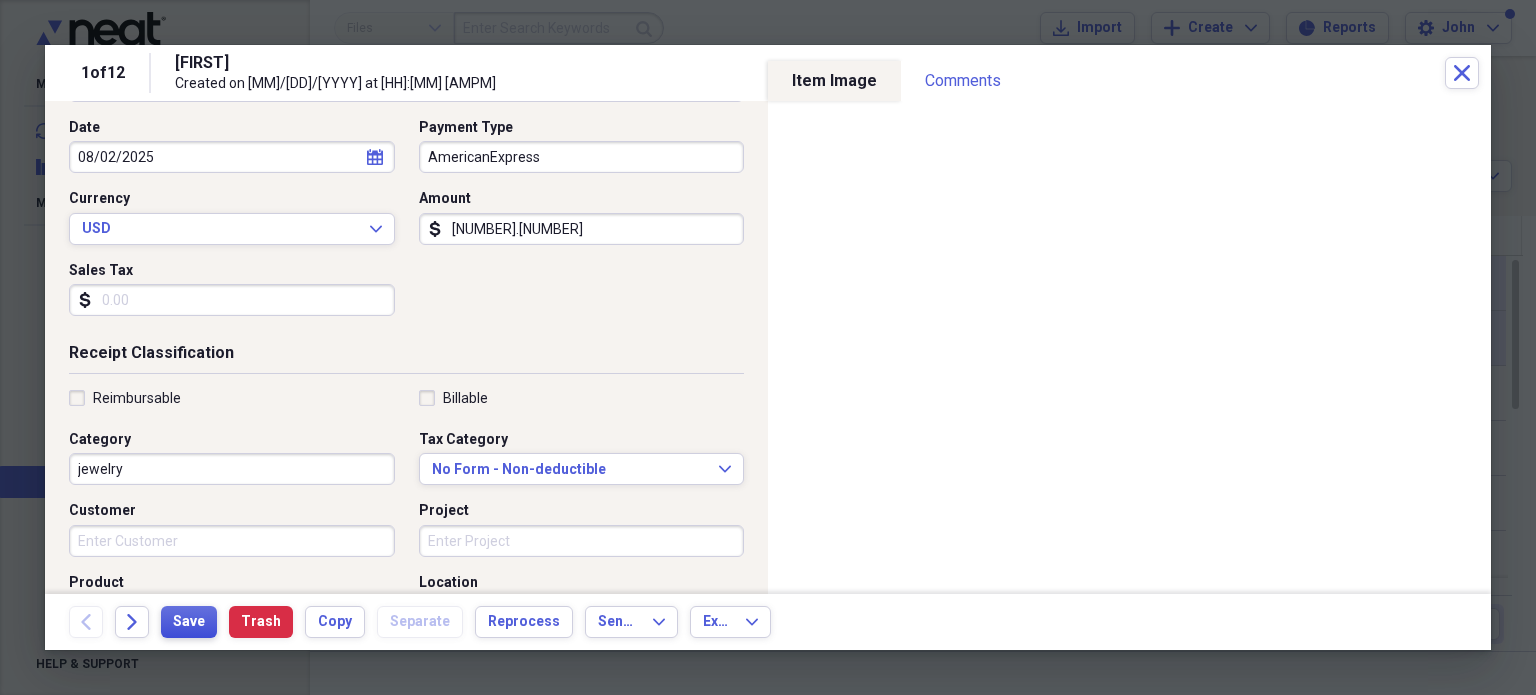 type on "jewelry" 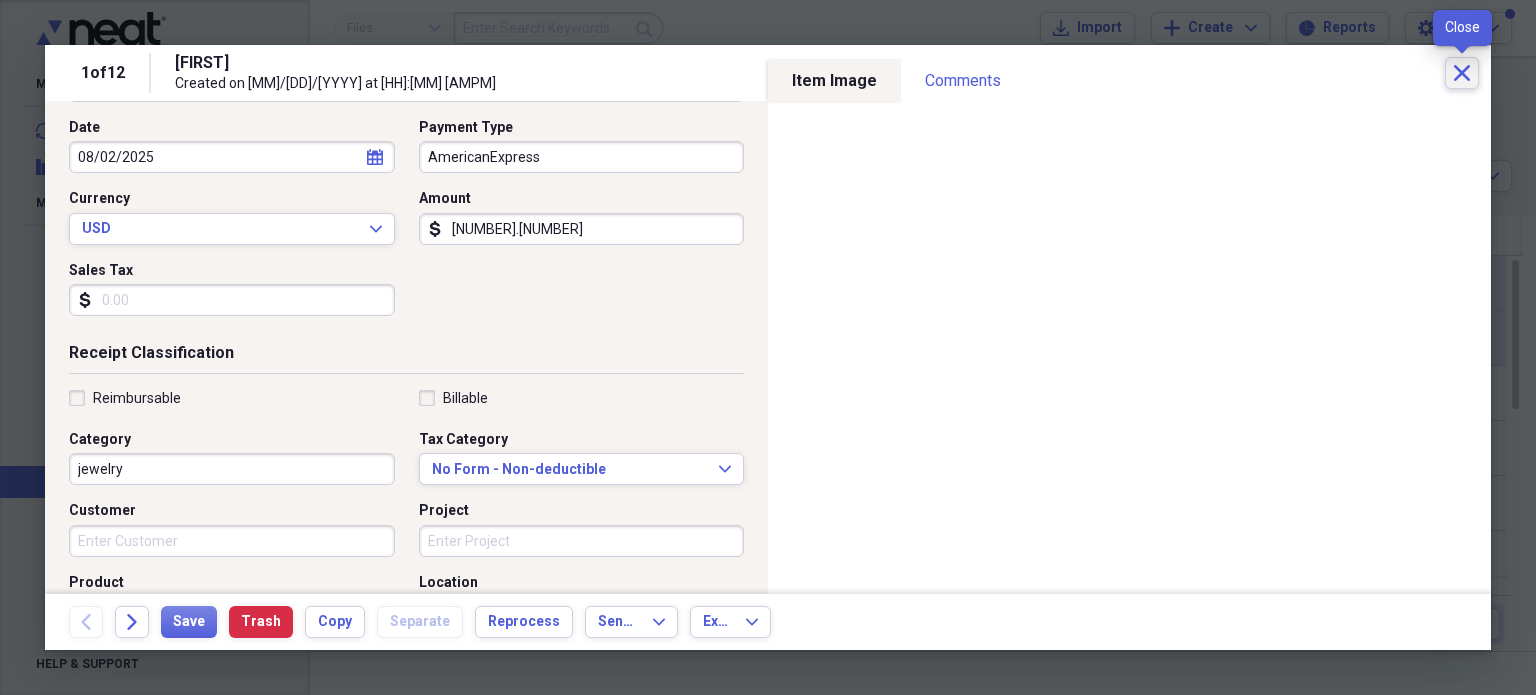 click on "Close" at bounding box center (1462, 73) 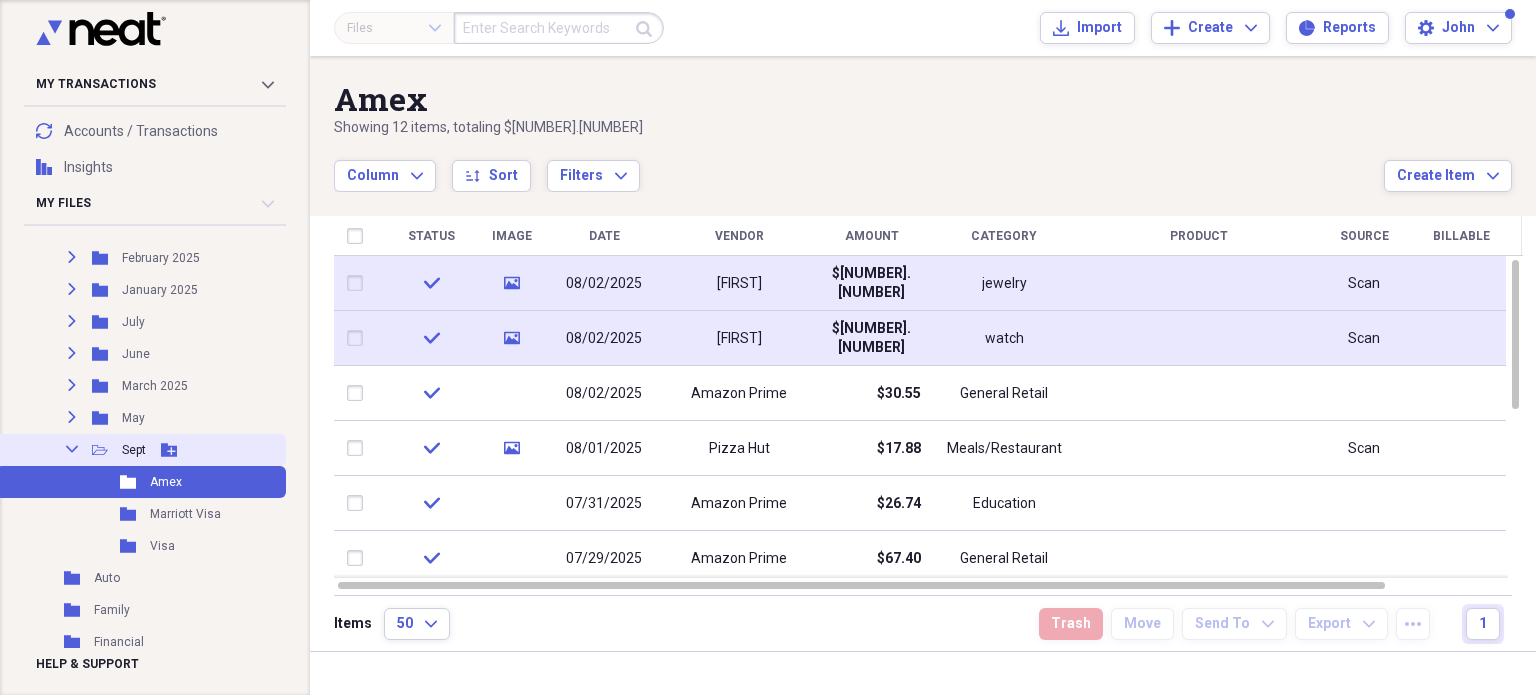click on "Collapse" 